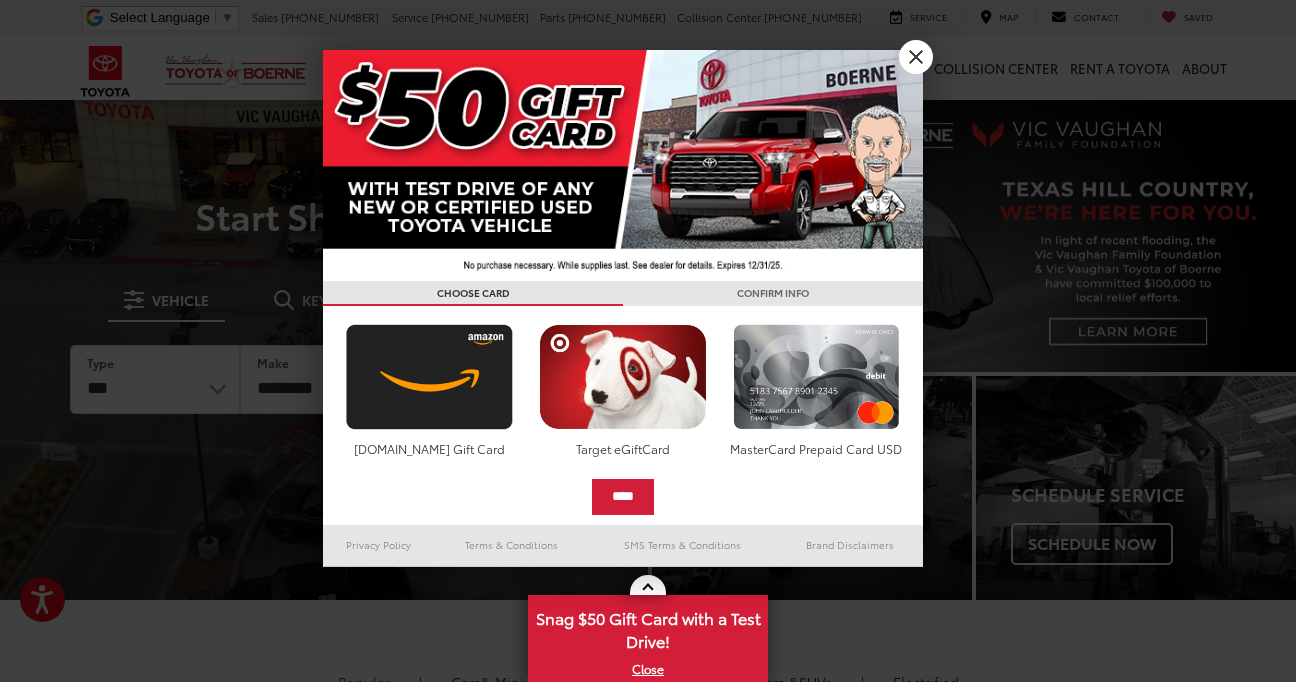 scroll, scrollTop: 0, scrollLeft: 0, axis: both 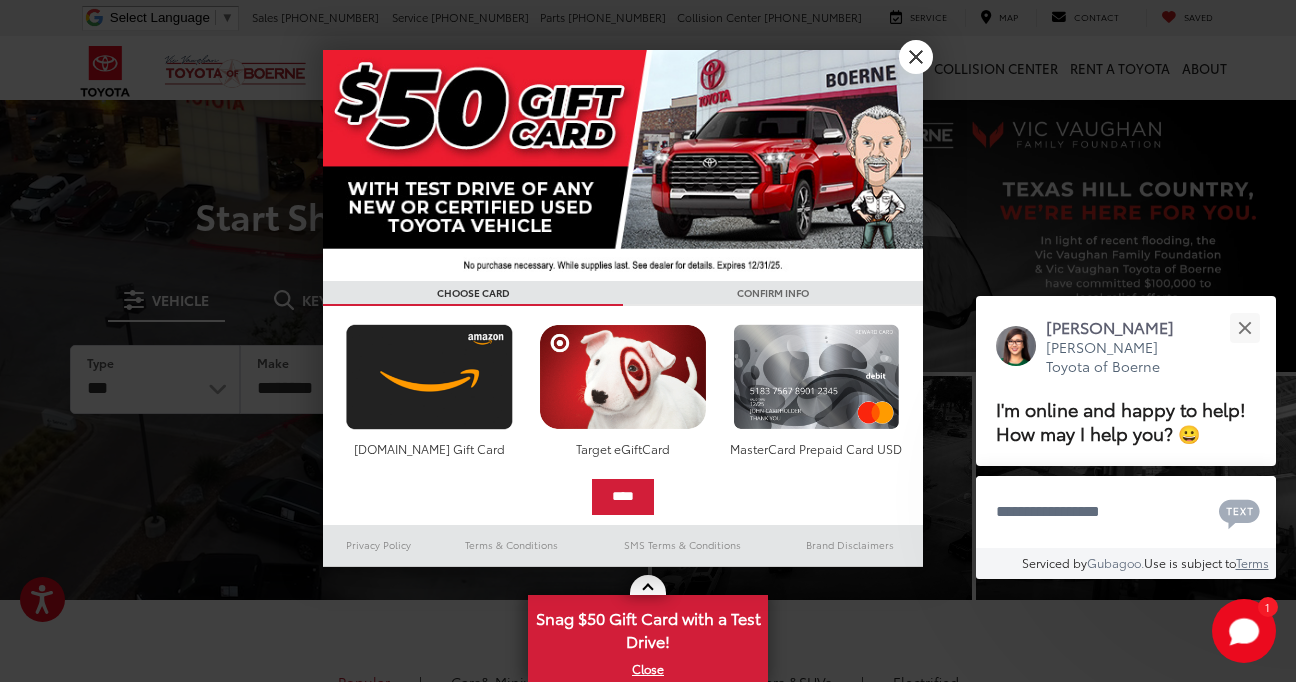 click on "X" at bounding box center [916, 57] 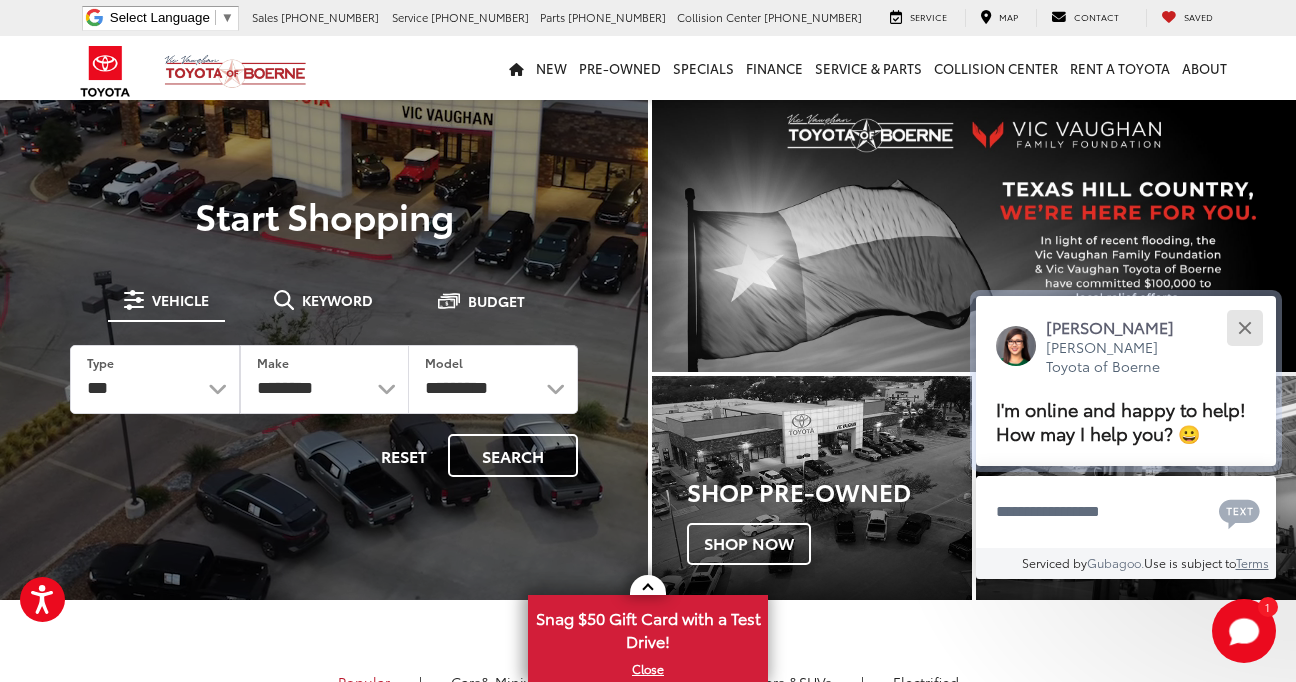 click at bounding box center (1244, 327) 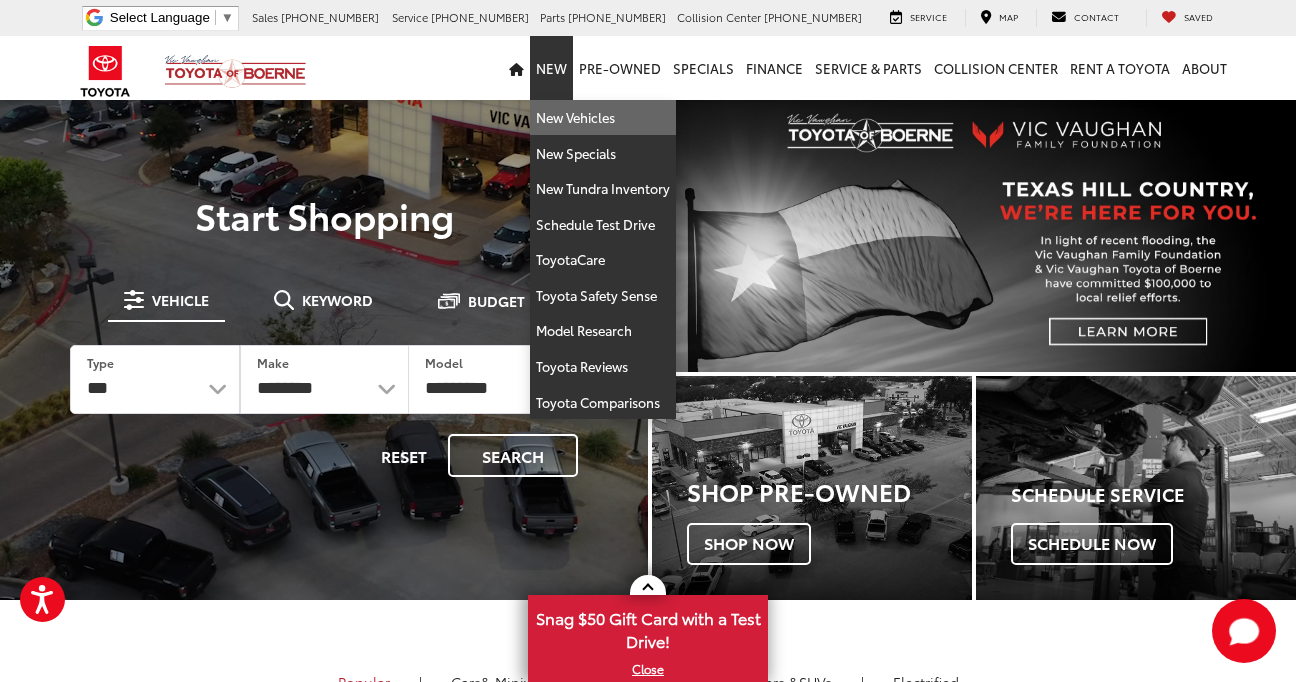 click on "New Vehicles" at bounding box center [603, 118] 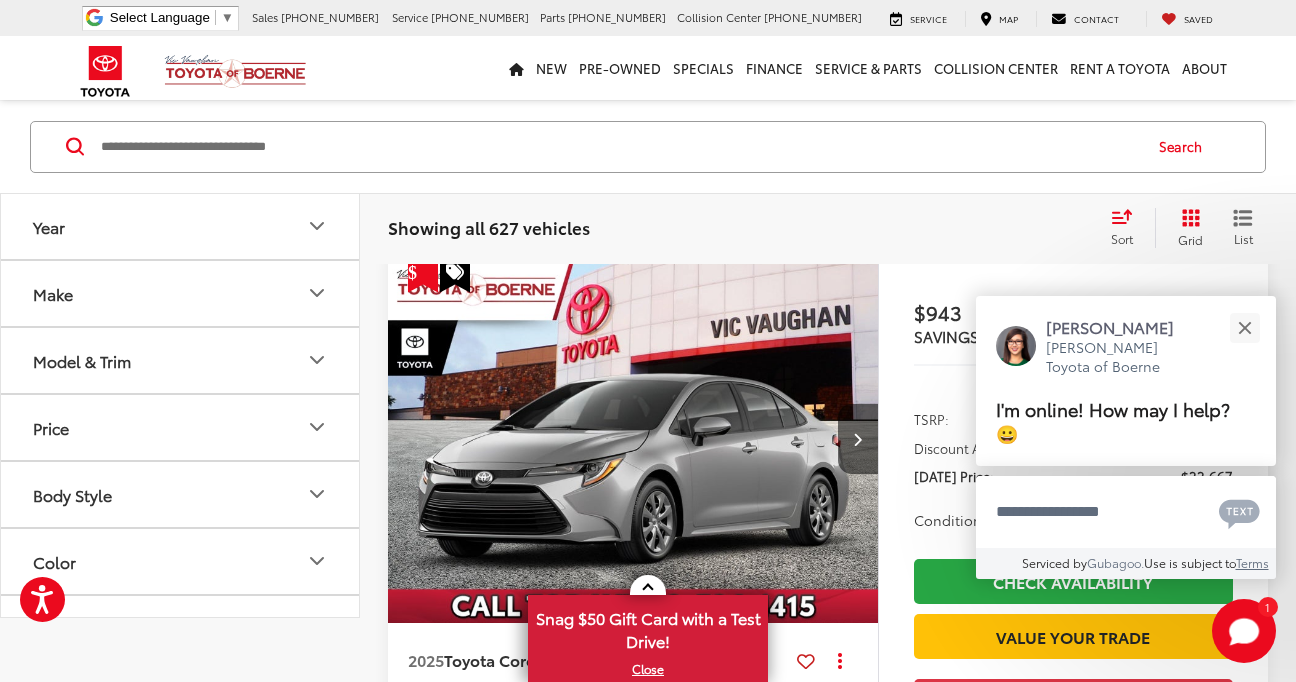 scroll, scrollTop: 0, scrollLeft: 0, axis: both 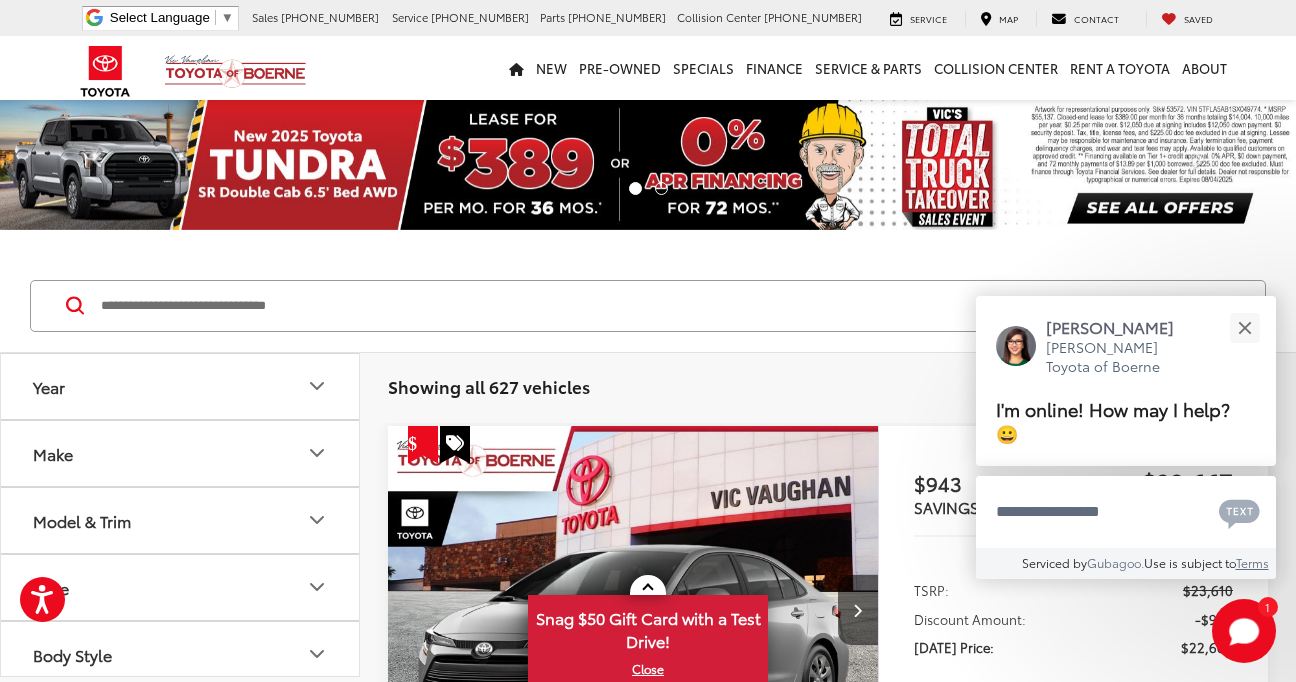 click 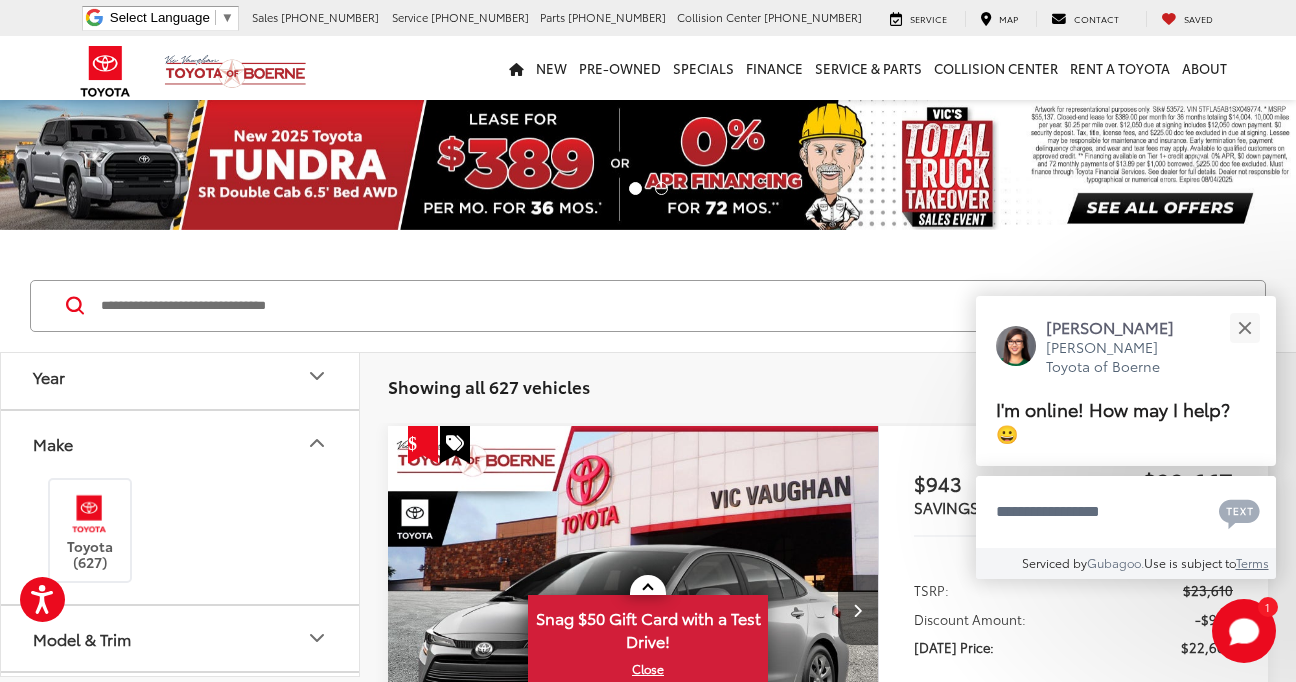 scroll, scrollTop: 10, scrollLeft: 0, axis: vertical 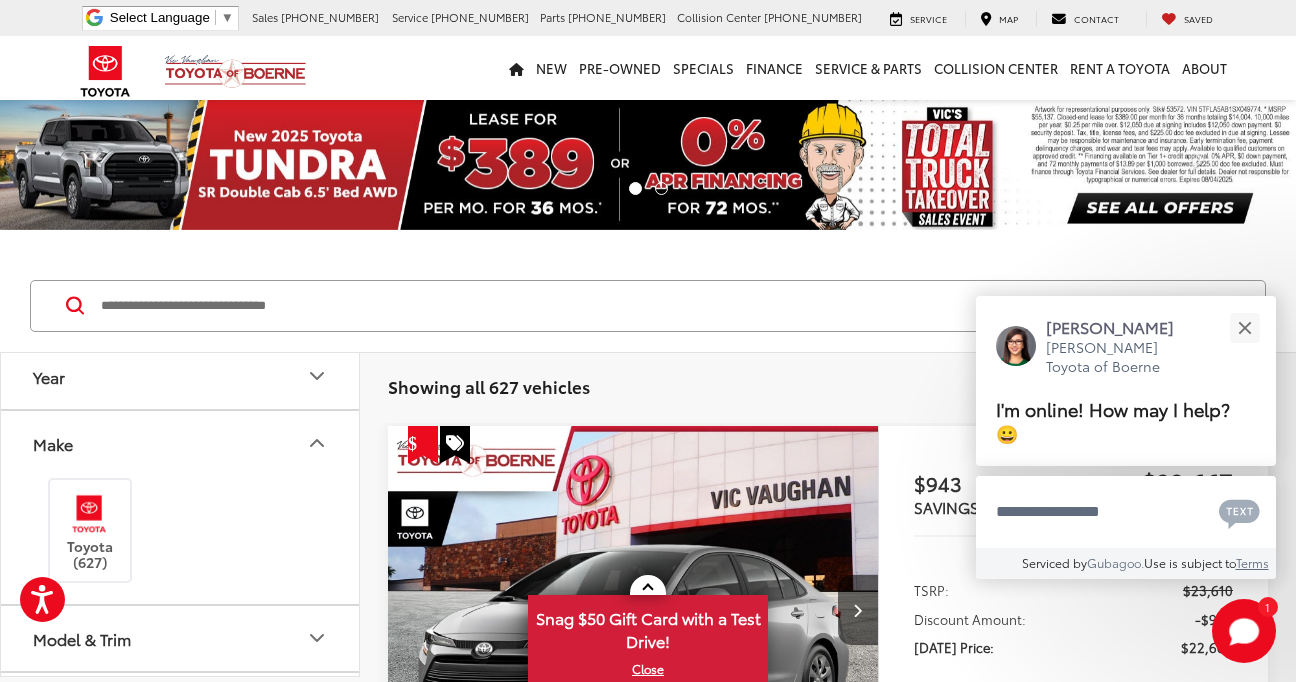 click 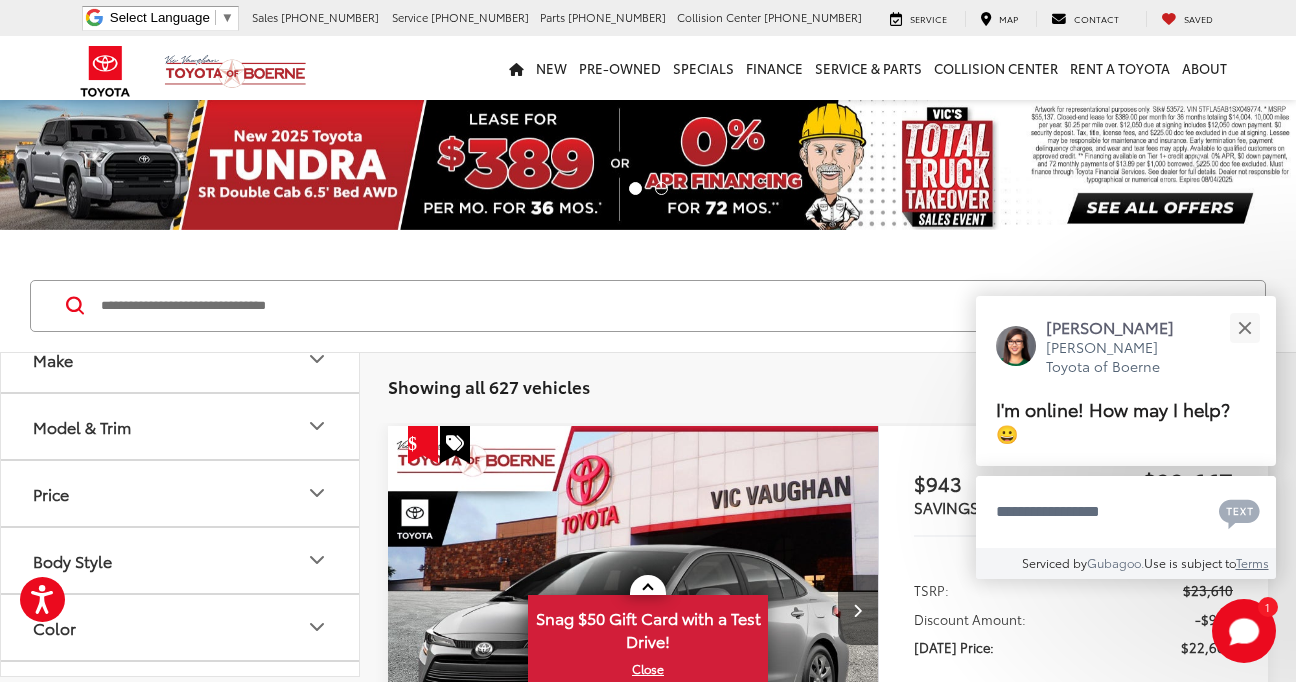 scroll, scrollTop: 95, scrollLeft: 0, axis: vertical 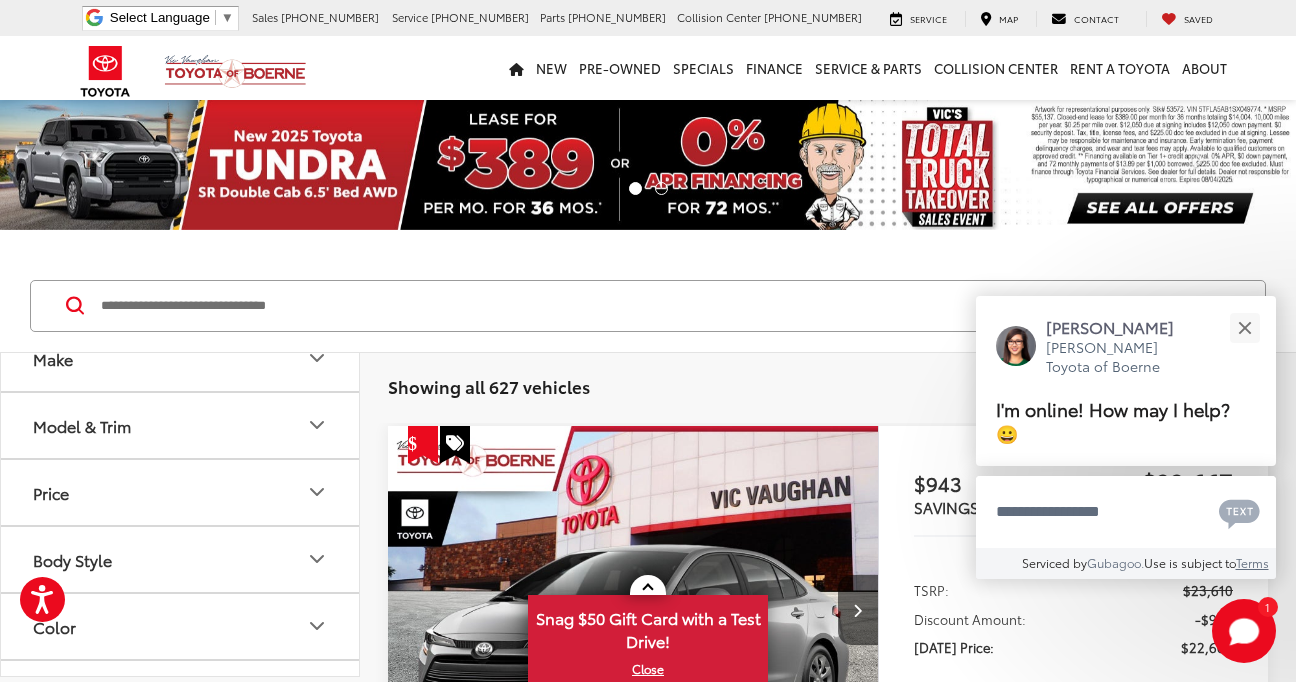 click on "Model & Trim" at bounding box center [181, 425] 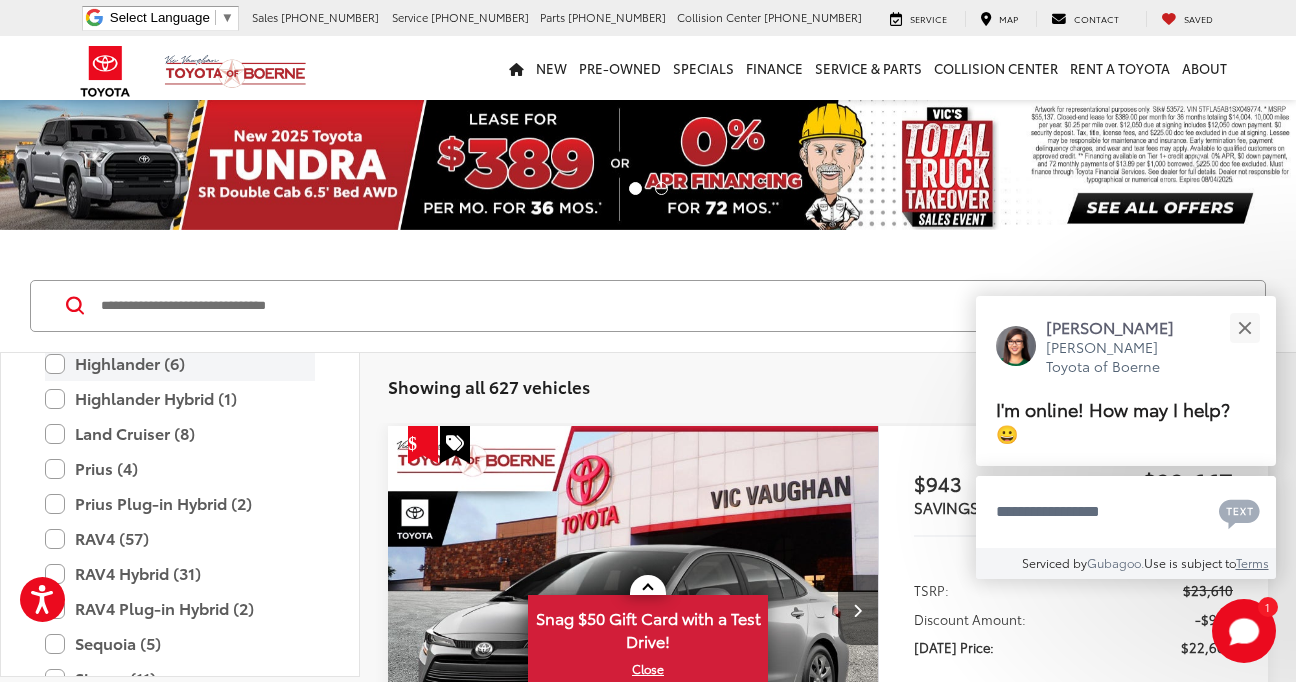 scroll, scrollTop: 725, scrollLeft: 0, axis: vertical 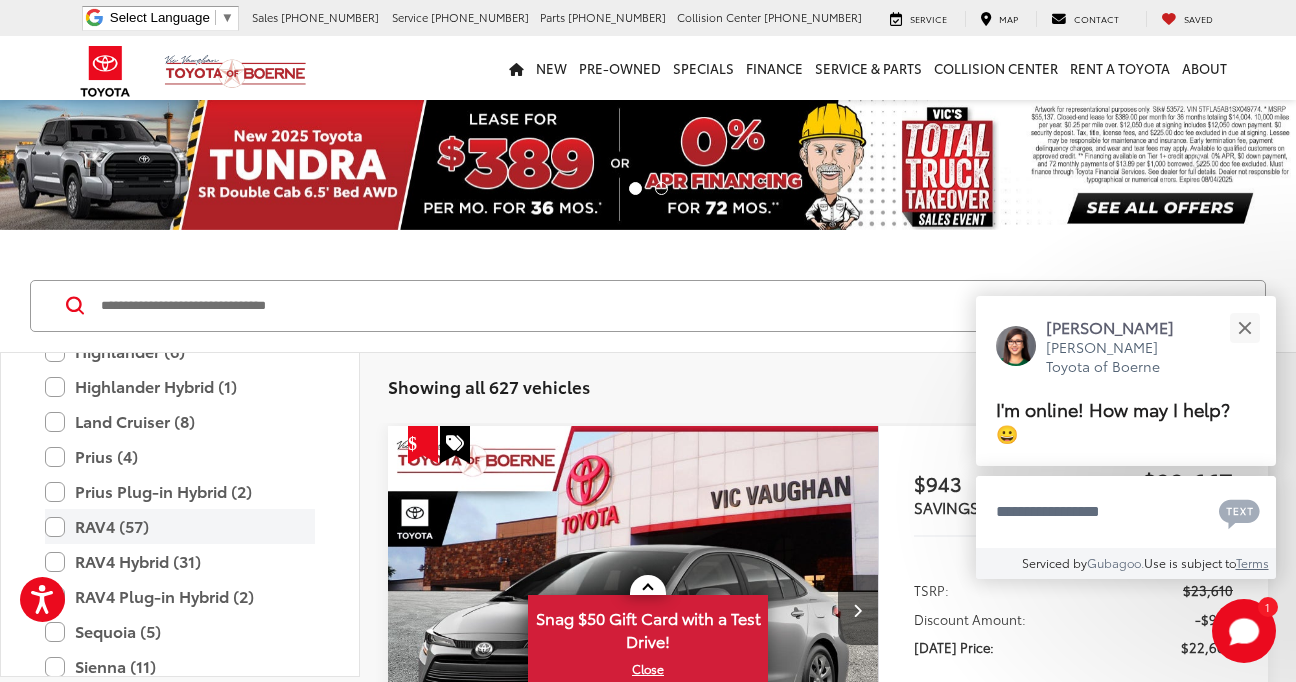 click on "RAV4 (57)" at bounding box center (180, 526) 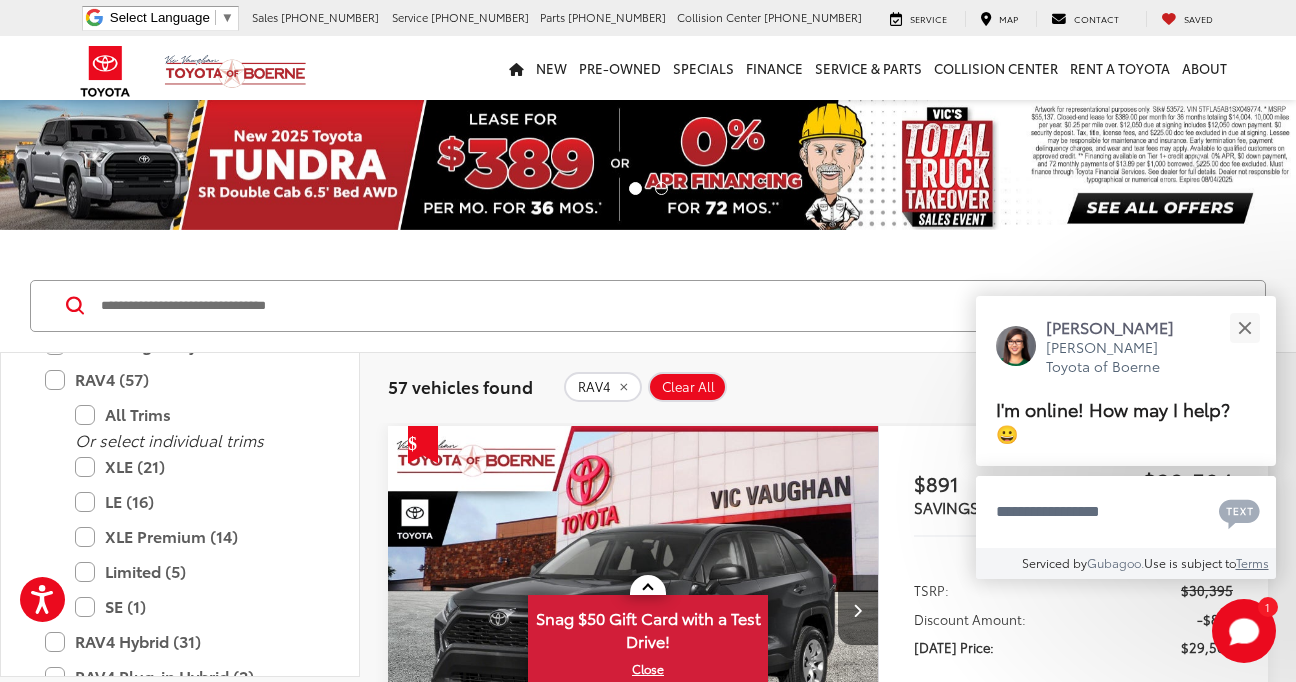scroll, scrollTop: 1033, scrollLeft: 0, axis: vertical 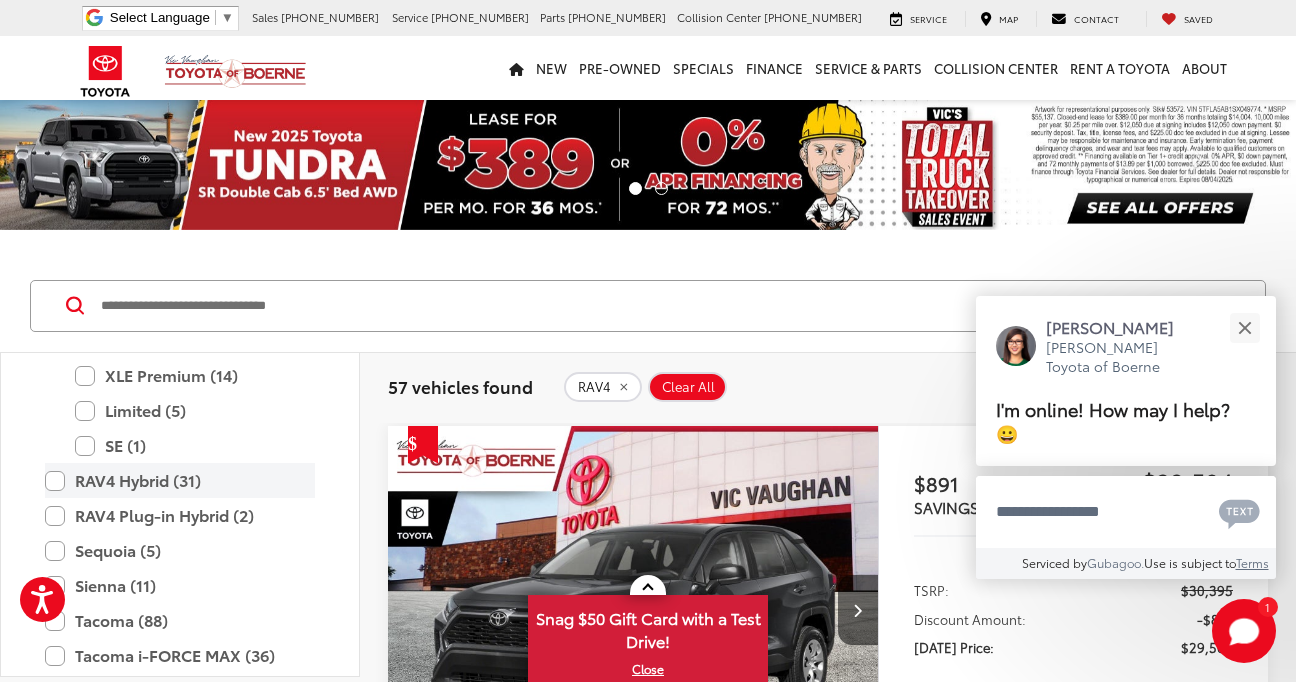 click on "RAV4 Hybrid (31)" at bounding box center (180, 480) 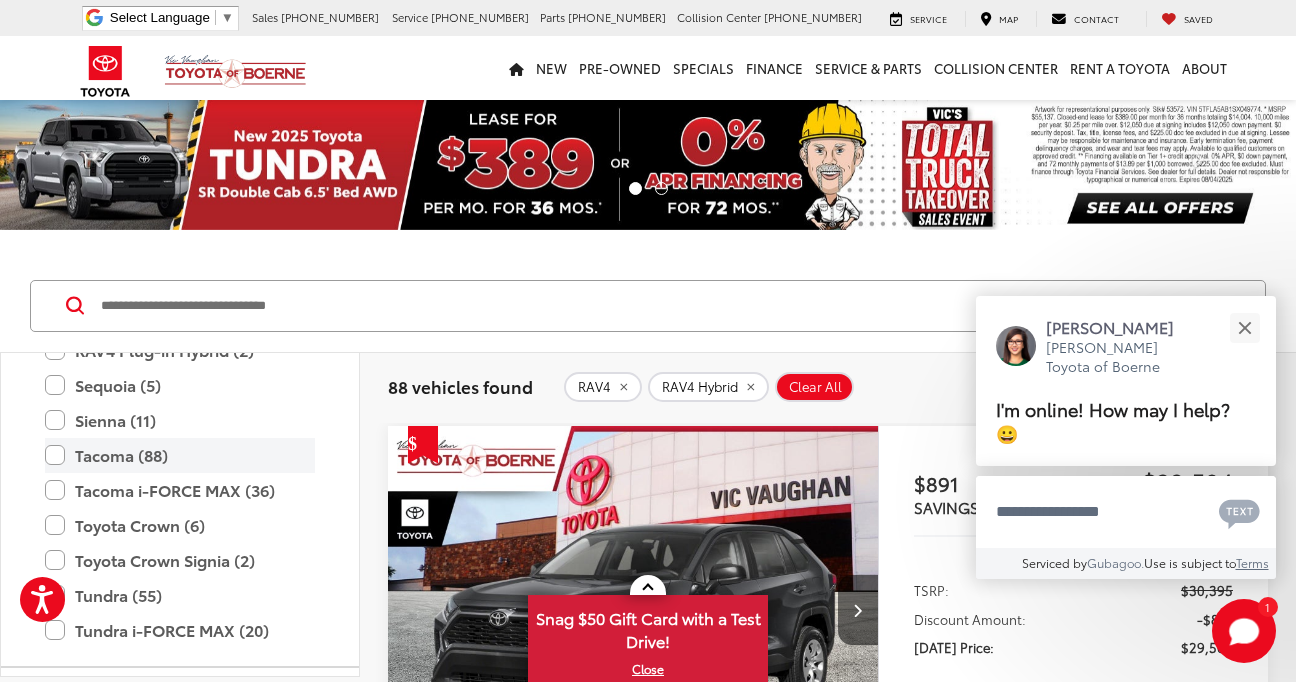 scroll, scrollTop: 1398, scrollLeft: 0, axis: vertical 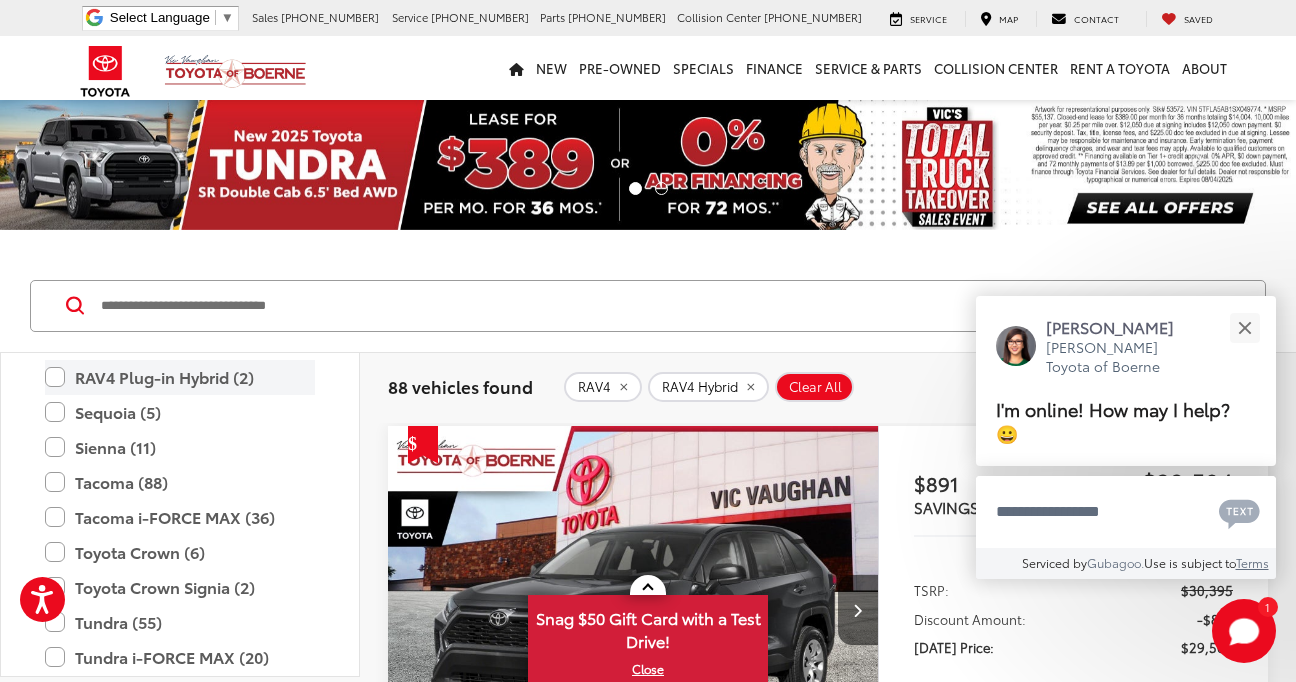 click on "RAV4 Plug-in Hybrid (2)" at bounding box center (180, 377) 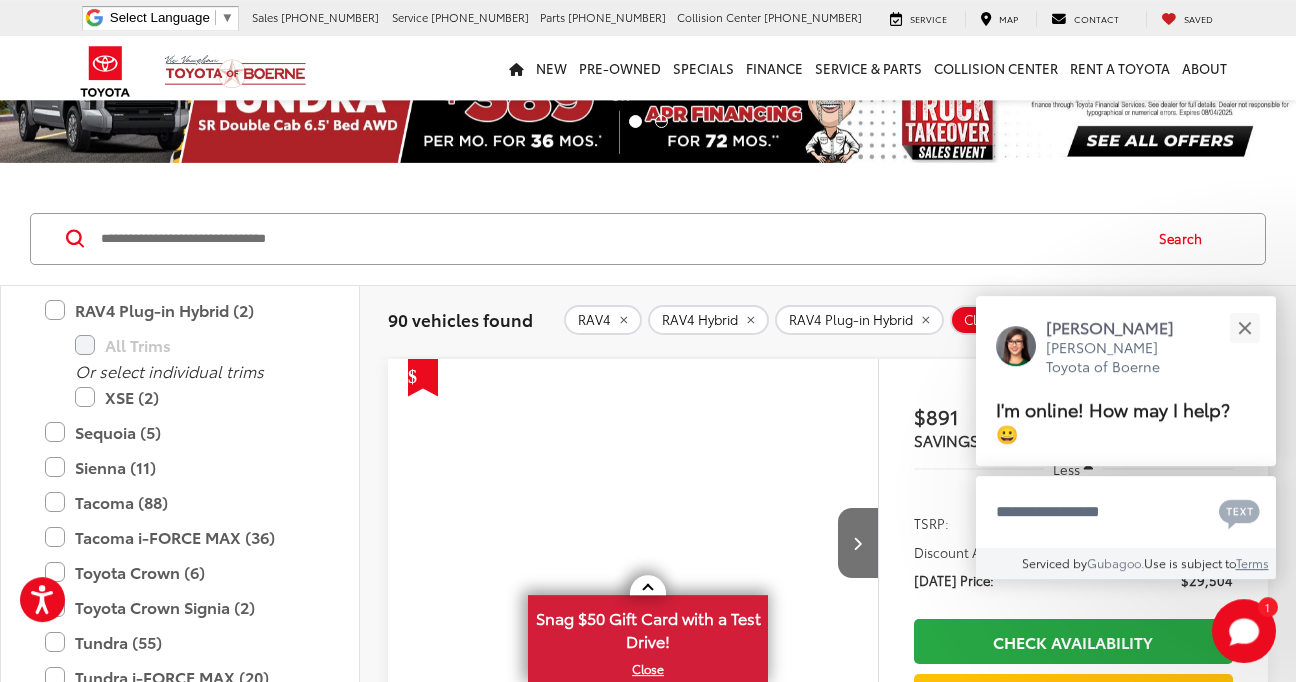 scroll, scrollTop: 86, scrollLeft: 0, axis: vertical 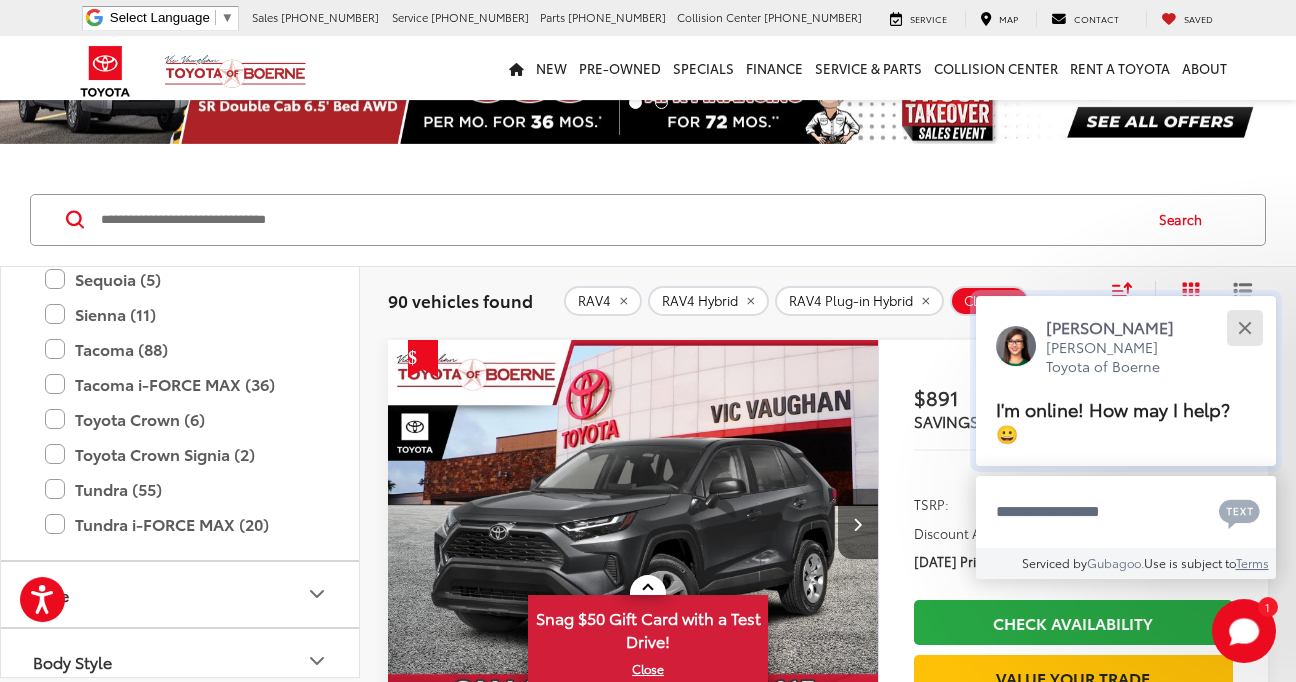 click at bounding box center (1244, 327) 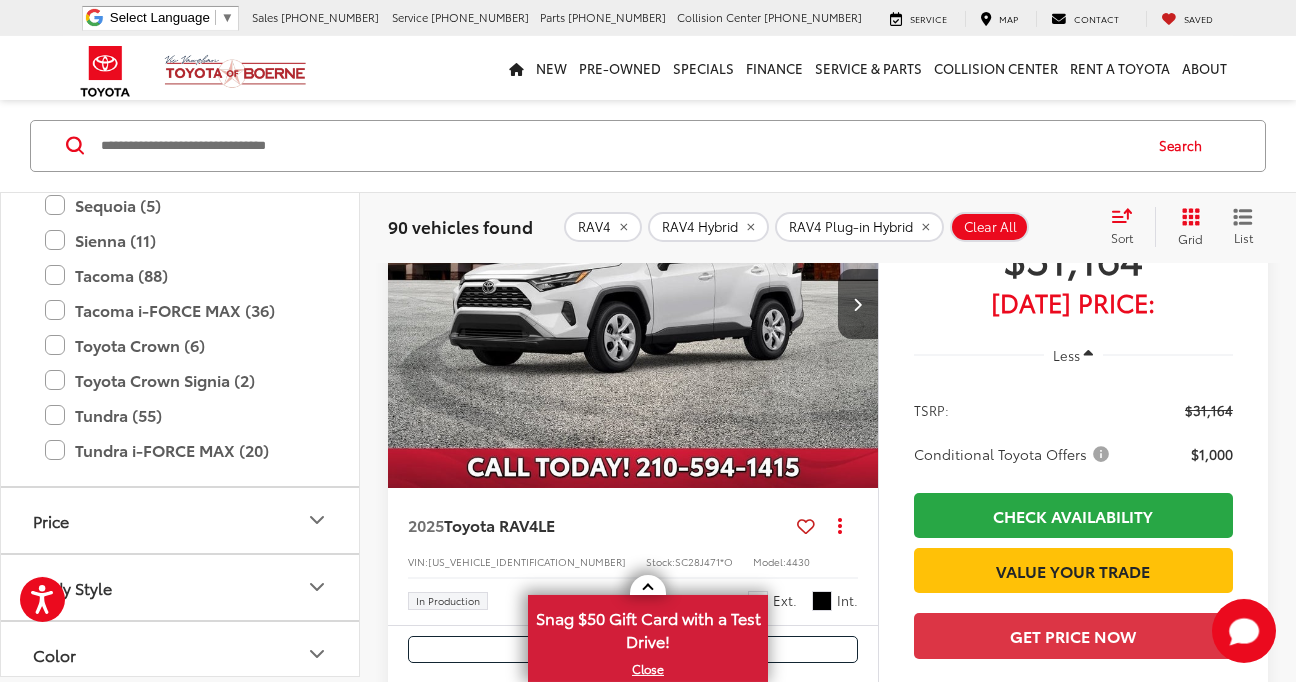 scroll, scrollTop: 2555, scrollLeft: 0, axis: vertical 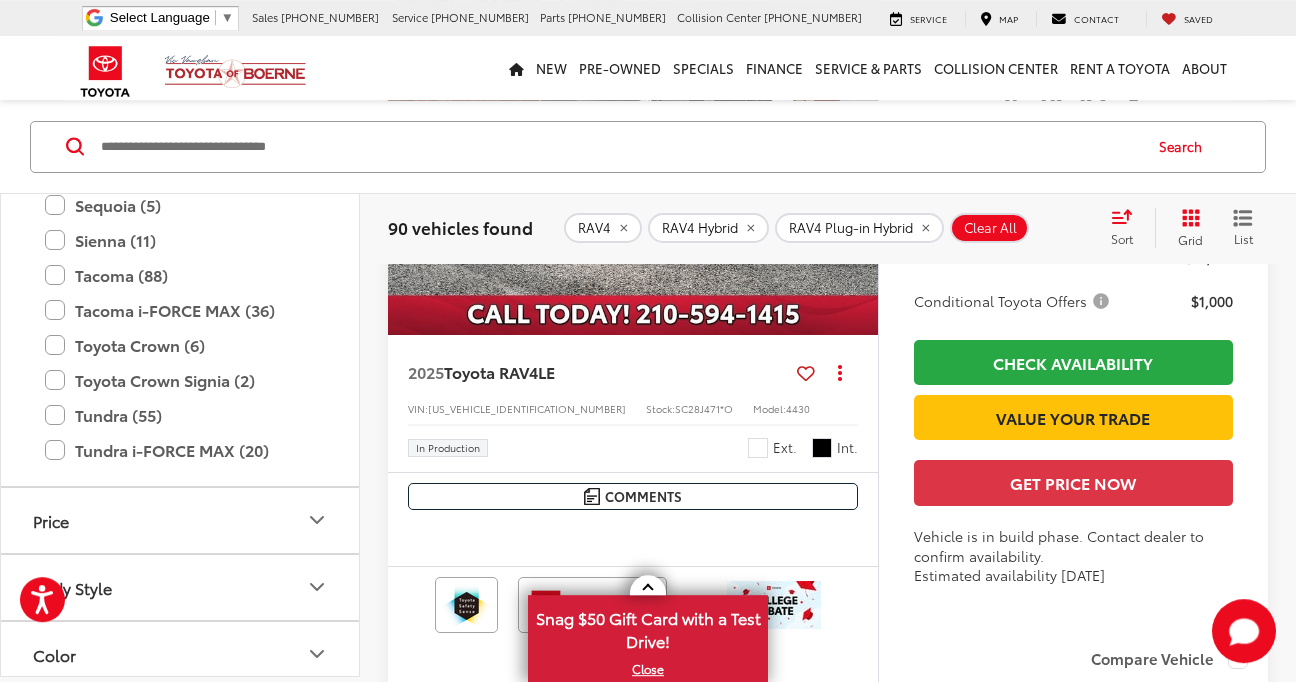 click at bounding box center [633, 152] 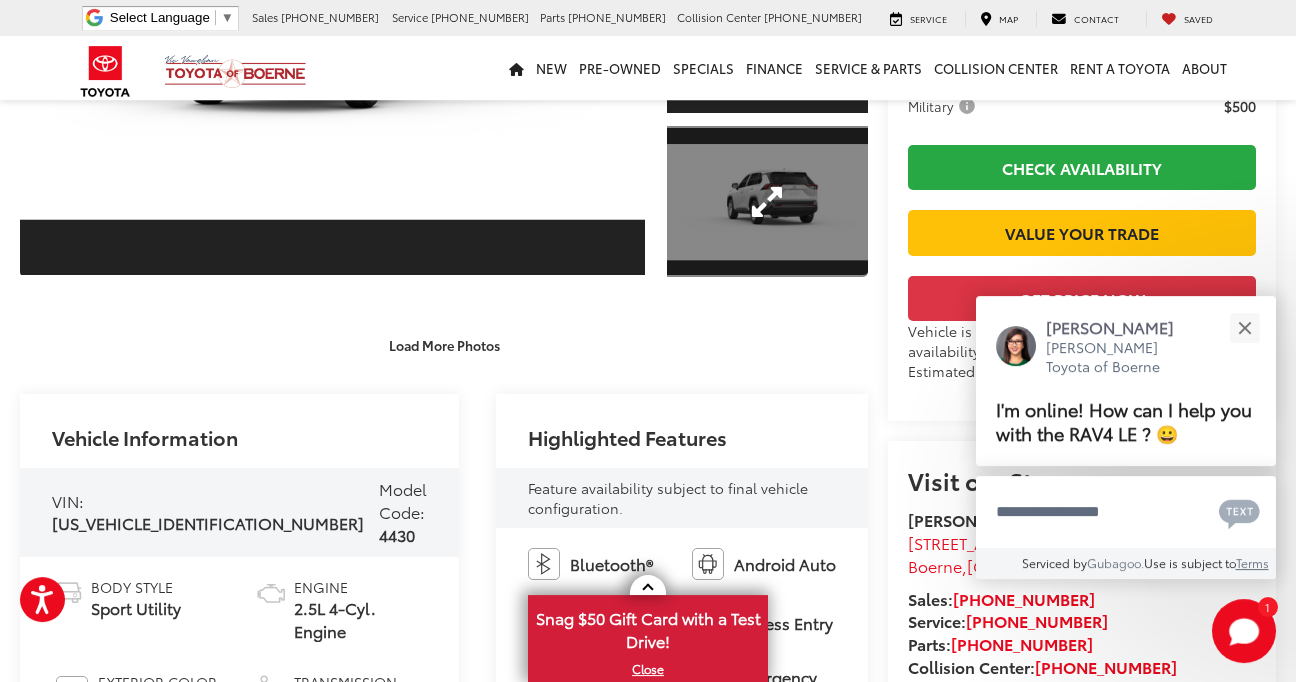 scroll, scrollTop: 379, scrollLeft: 0, axis: vertical 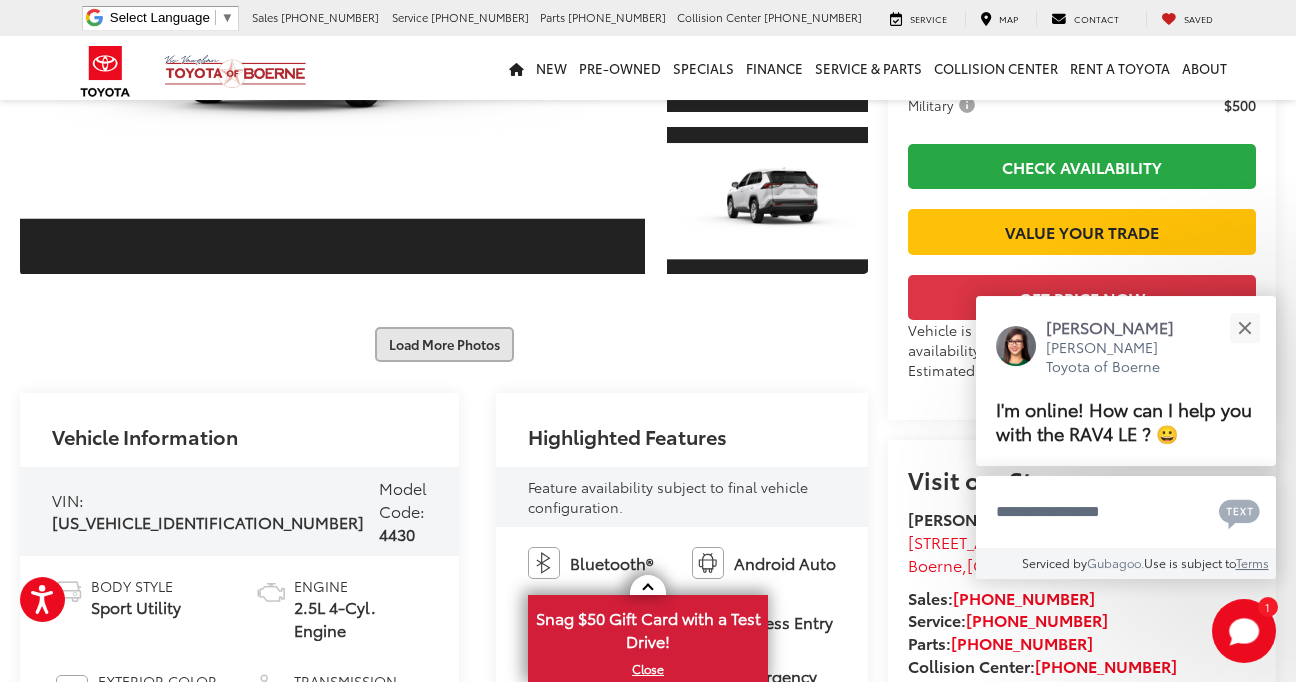 click on "Load More Photos" at bounding box center [444, 344] 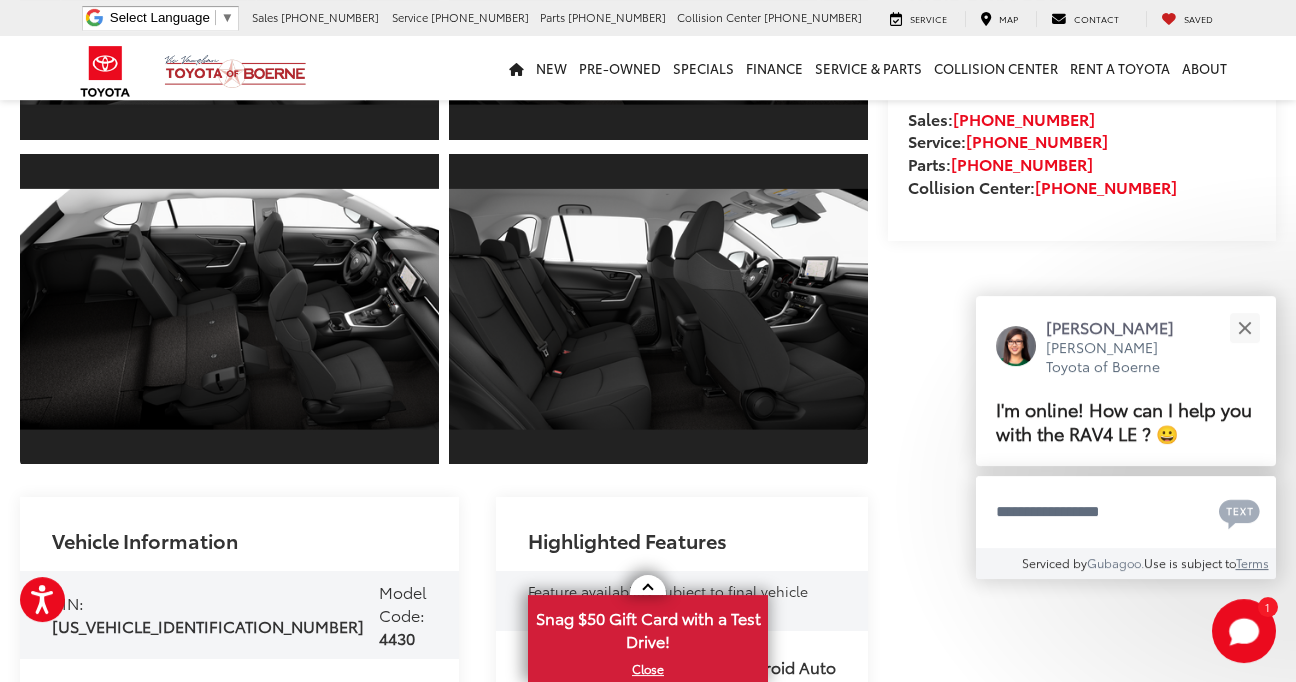 scroll, scrollTop: 858, scrollLeft: 0, axis: vertical 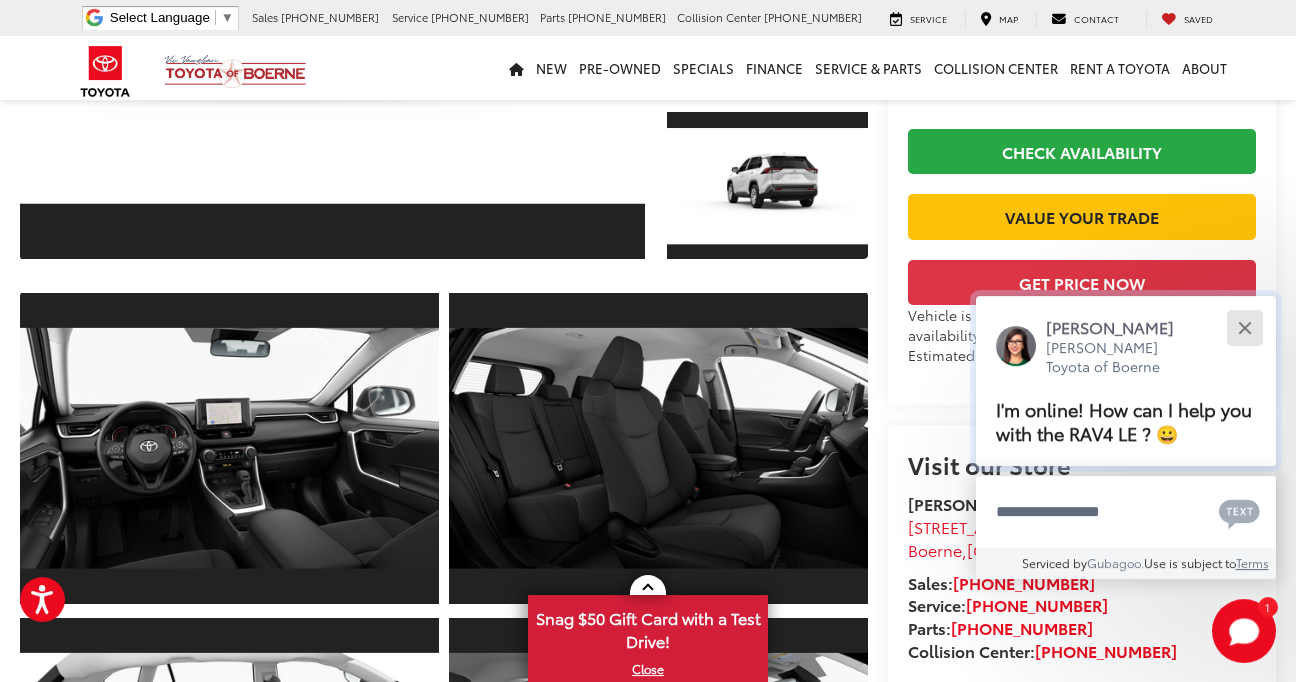 click at bounding box center (1244, 327) 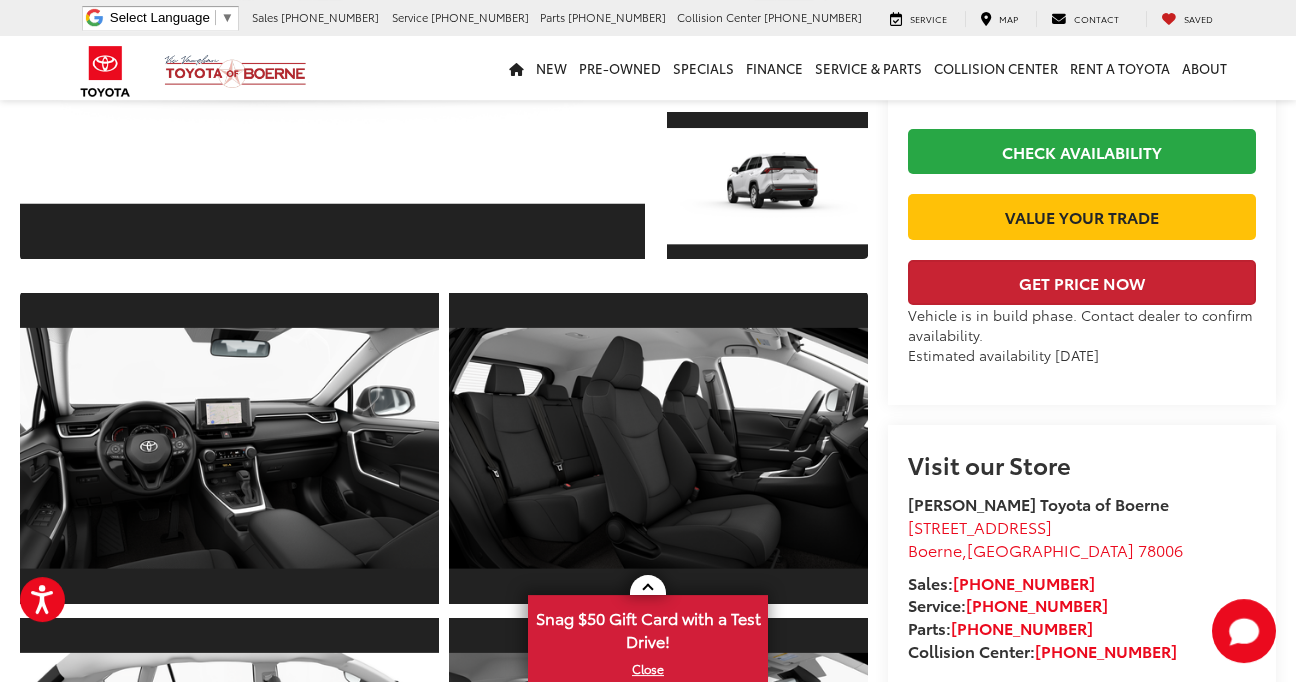 click on "Get Price Now" at bounding box center (1082, 282) 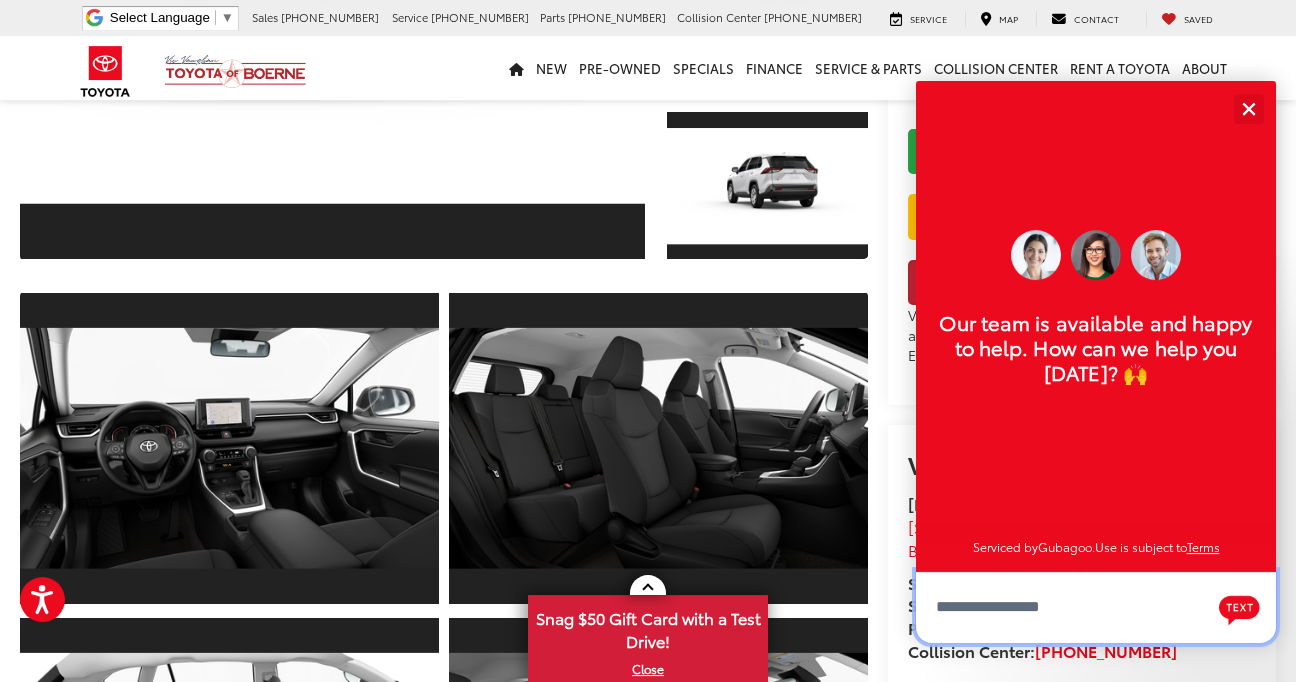 scroll, scrollTop: 24, scrollLeft: 0, axis: vertical 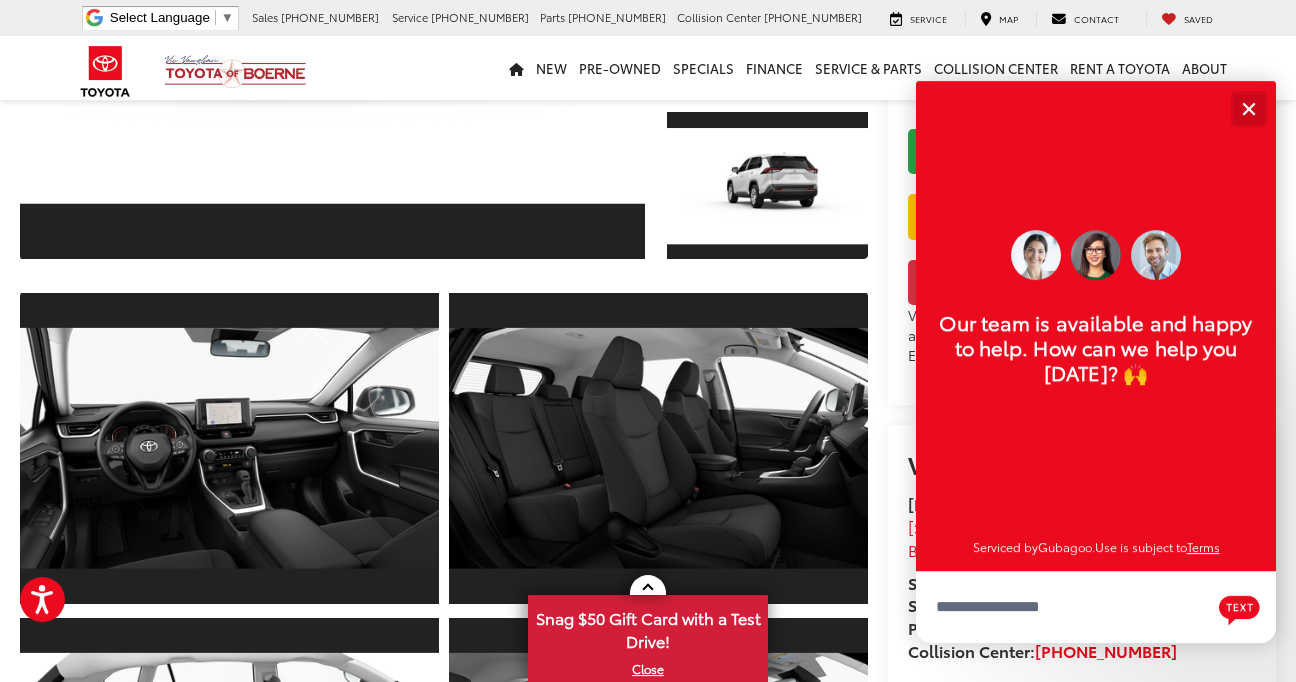 click at bounding box center [1248, 108] 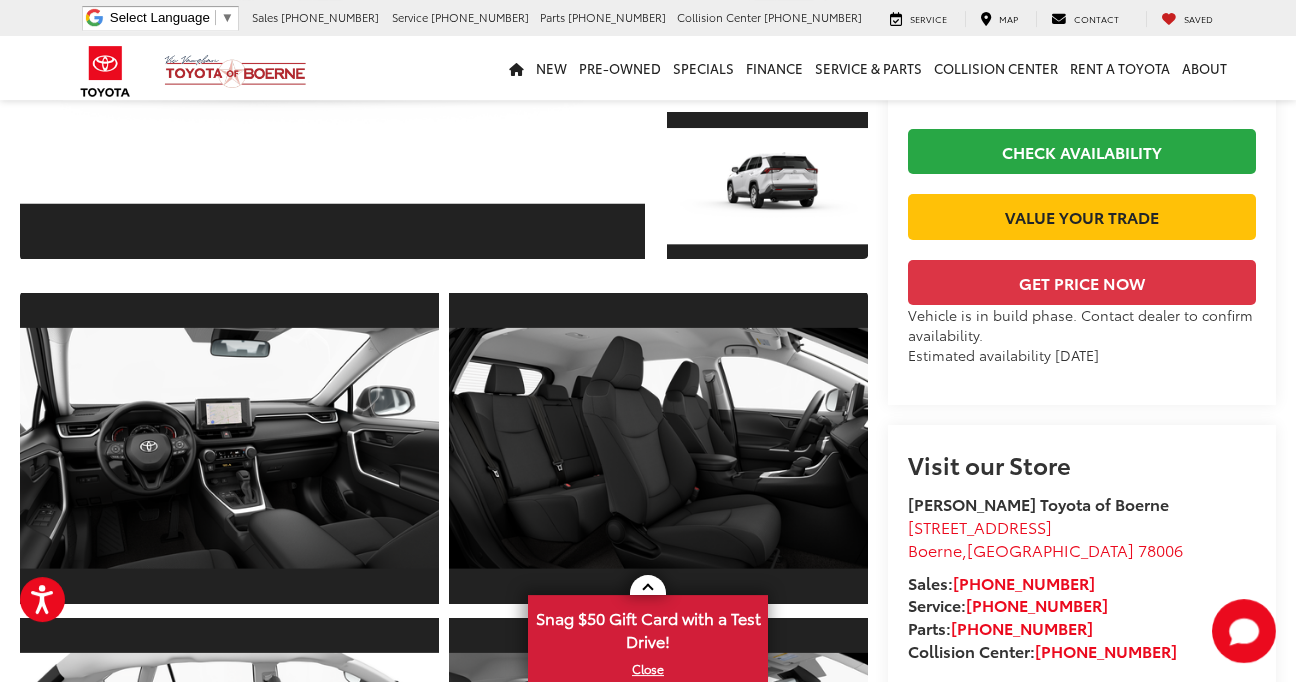 click at bounding box center [1082, 250] 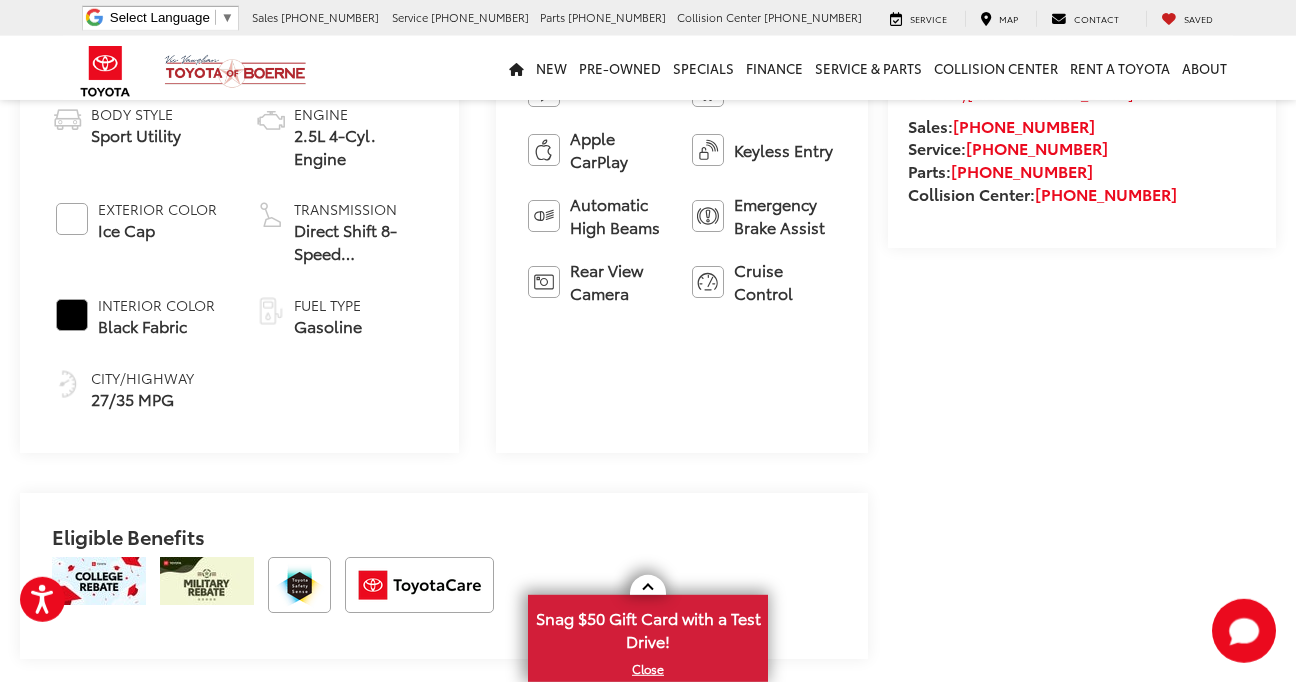 scroll, scrollTop: 852, scrollLeft: 0, axis: vertical 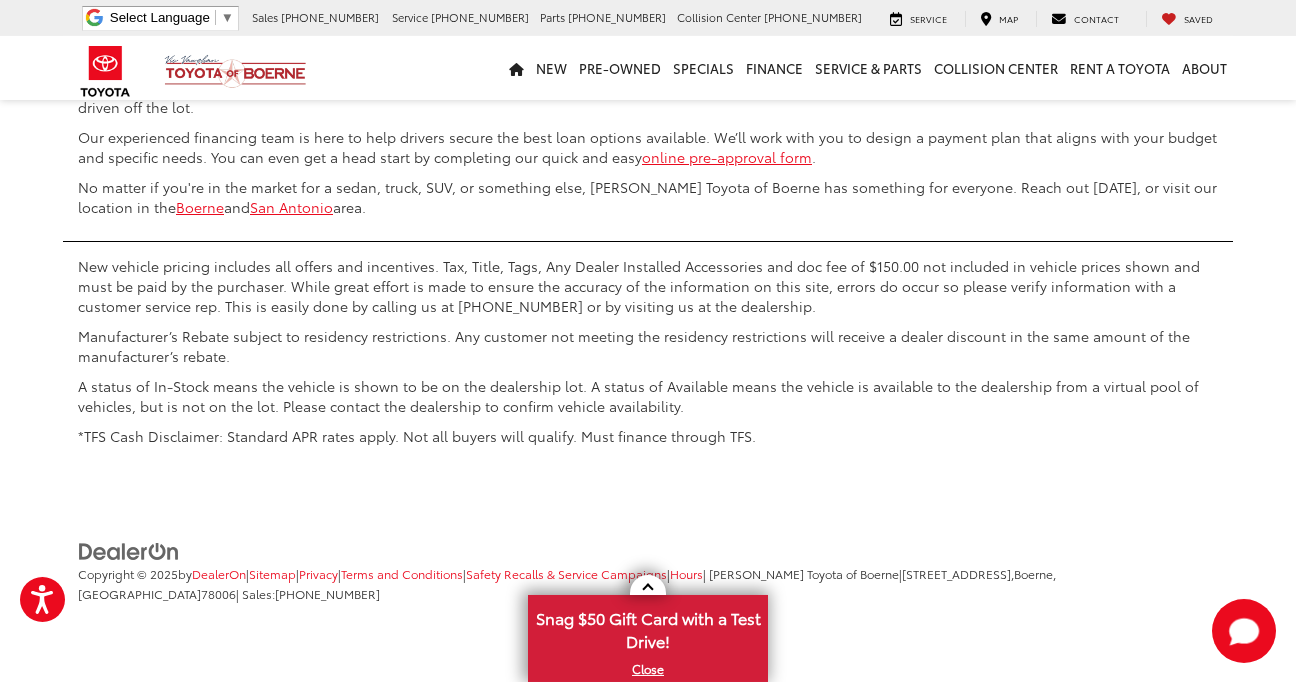 click on "2" at bounding box center [910, -65] 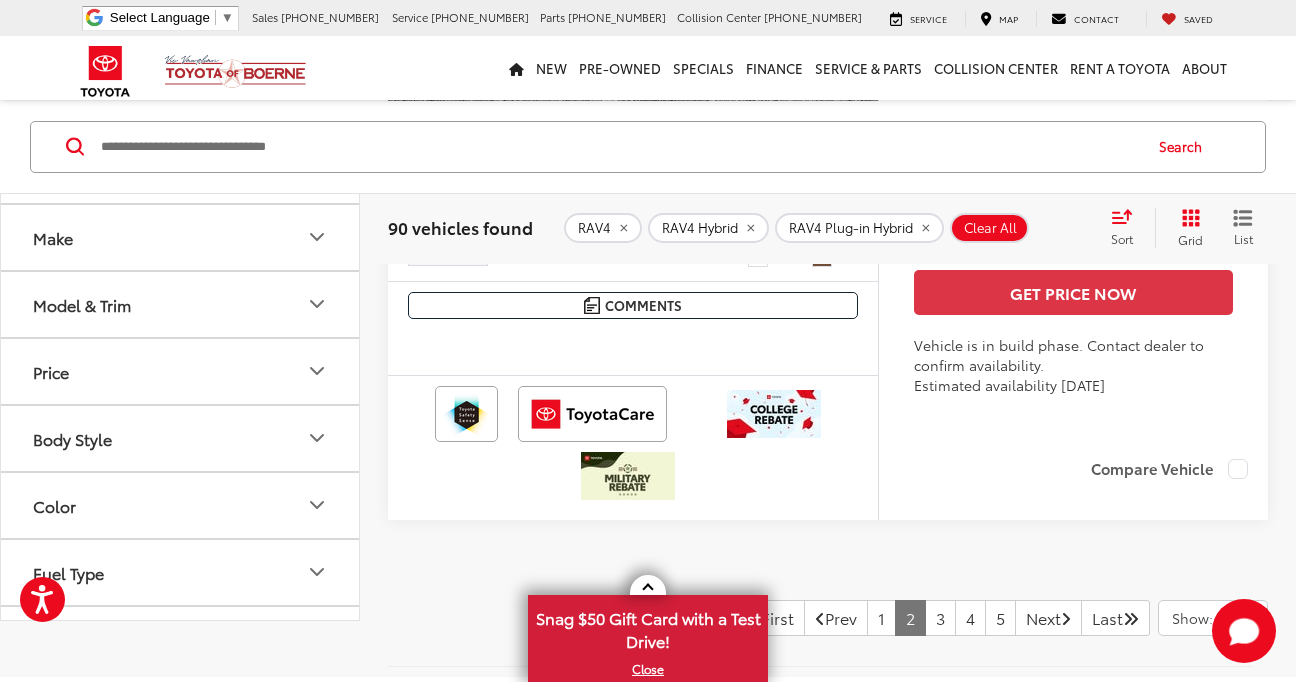 scroll, scrollTop: 9100, scrollLeft: 0, axis: vertical 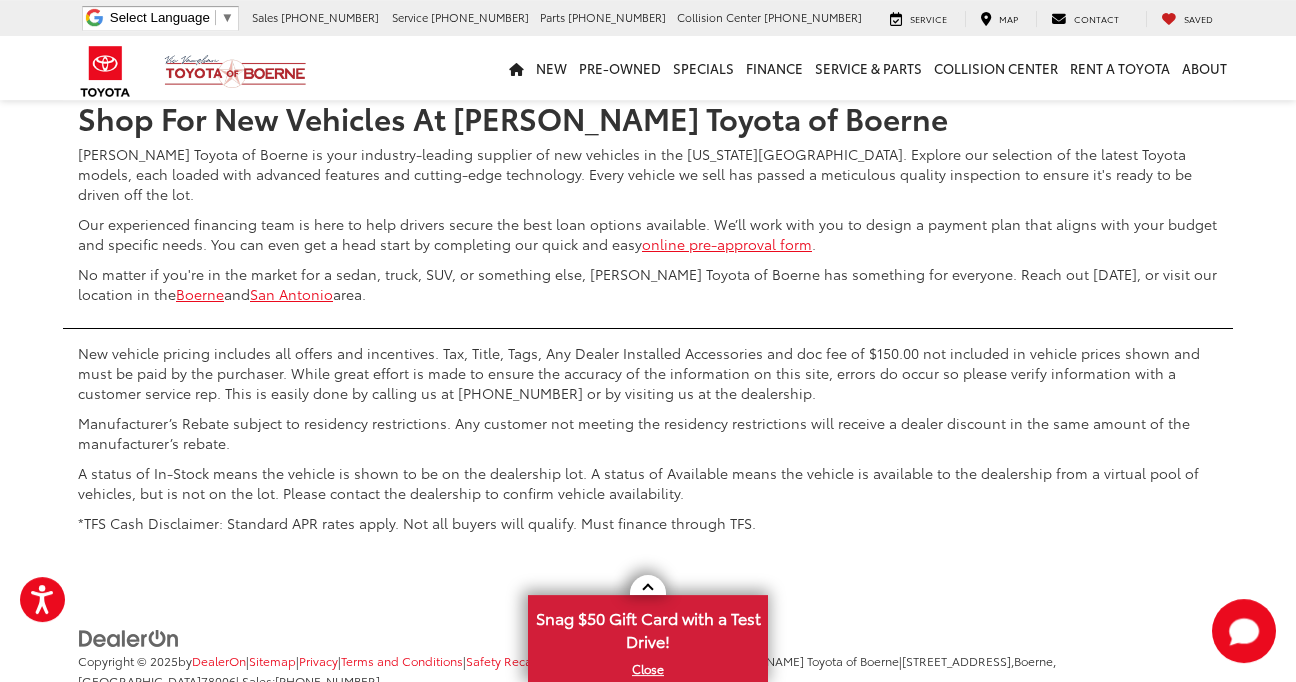 click at bounding box center [774, -182] 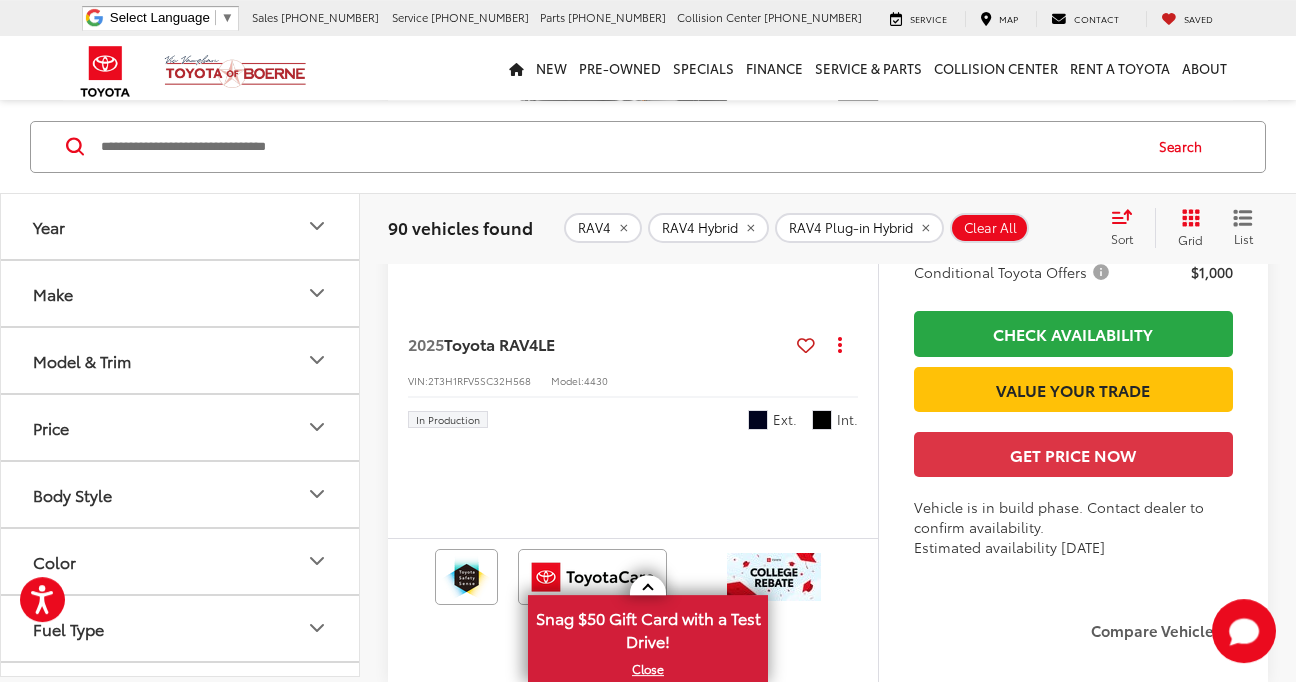 scroll, scrollTop: 2011, scrollLeft: 0, axis: vertical 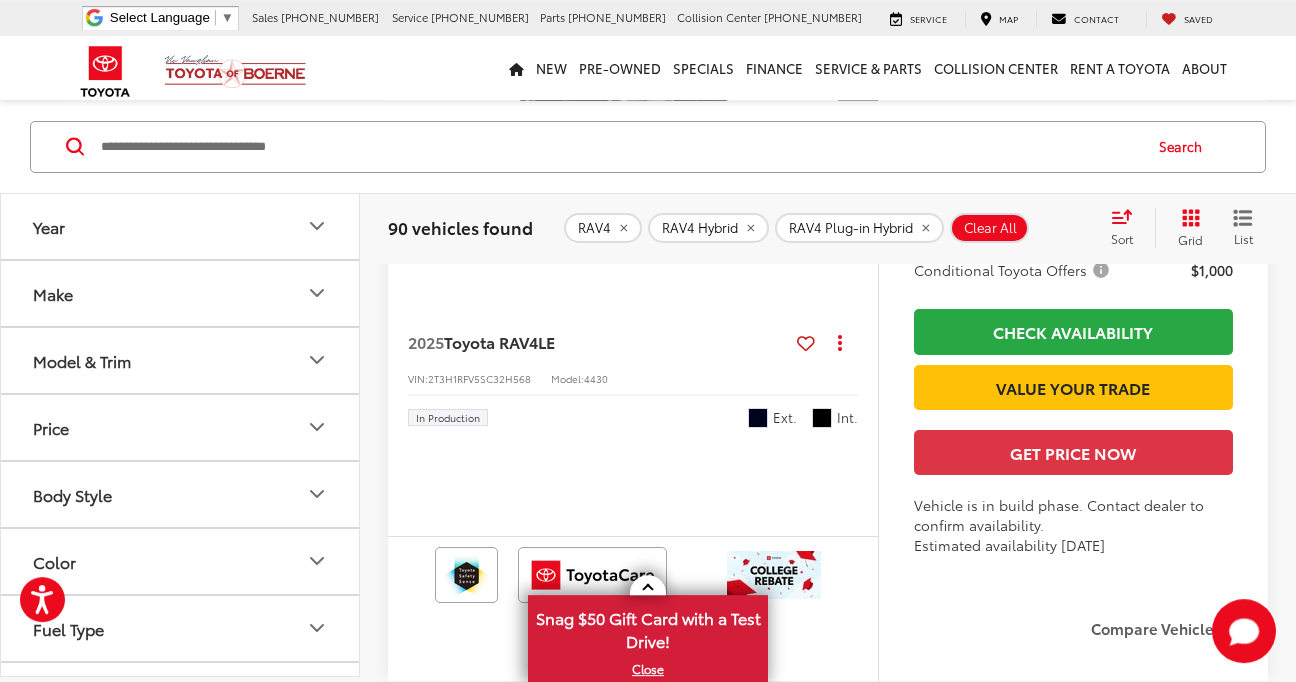 click on "Conditional Toyota Offers" at bounding box center [1013, 270] 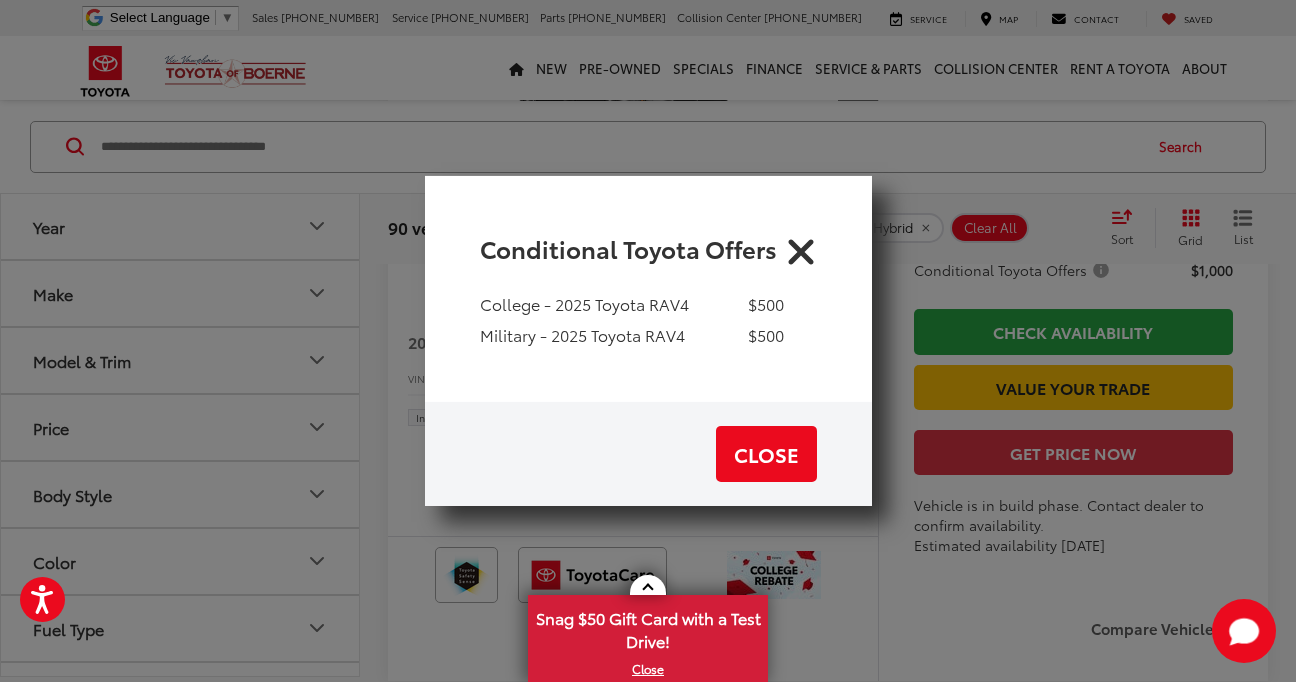 click at bounding box center [801, 248] 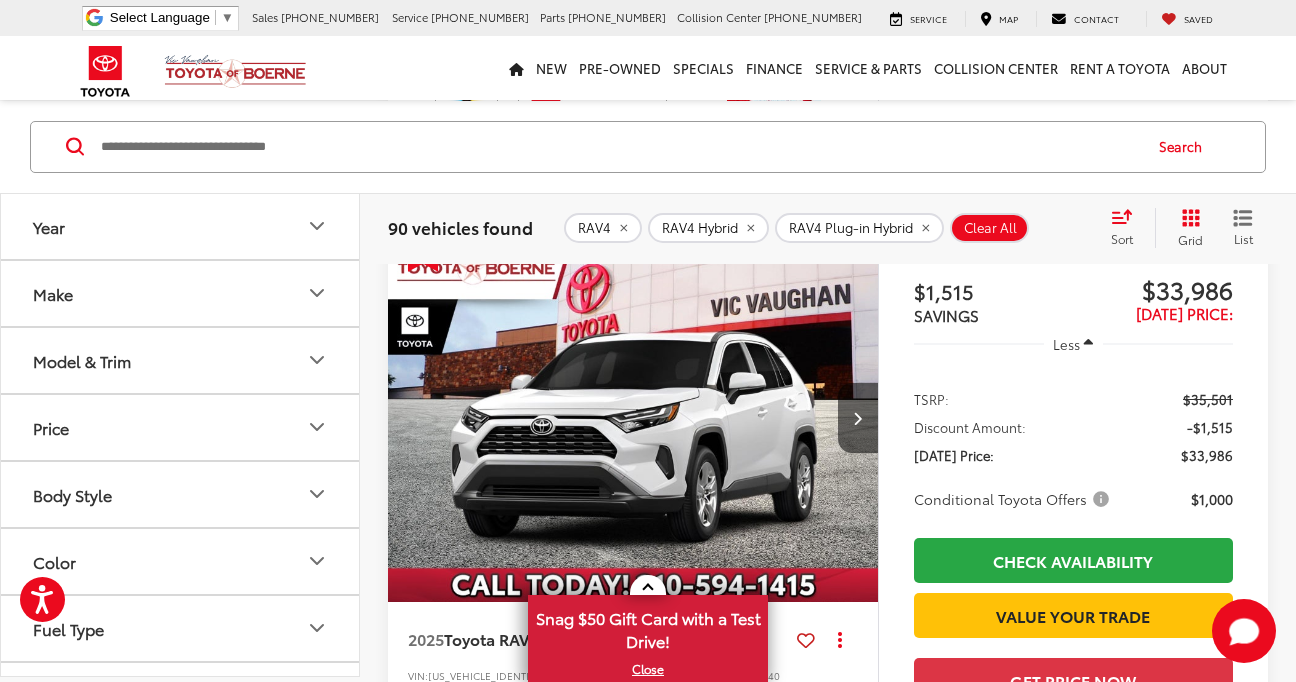 scroll, scrollTop: 974, scrollLeft: 0, axis: vertical 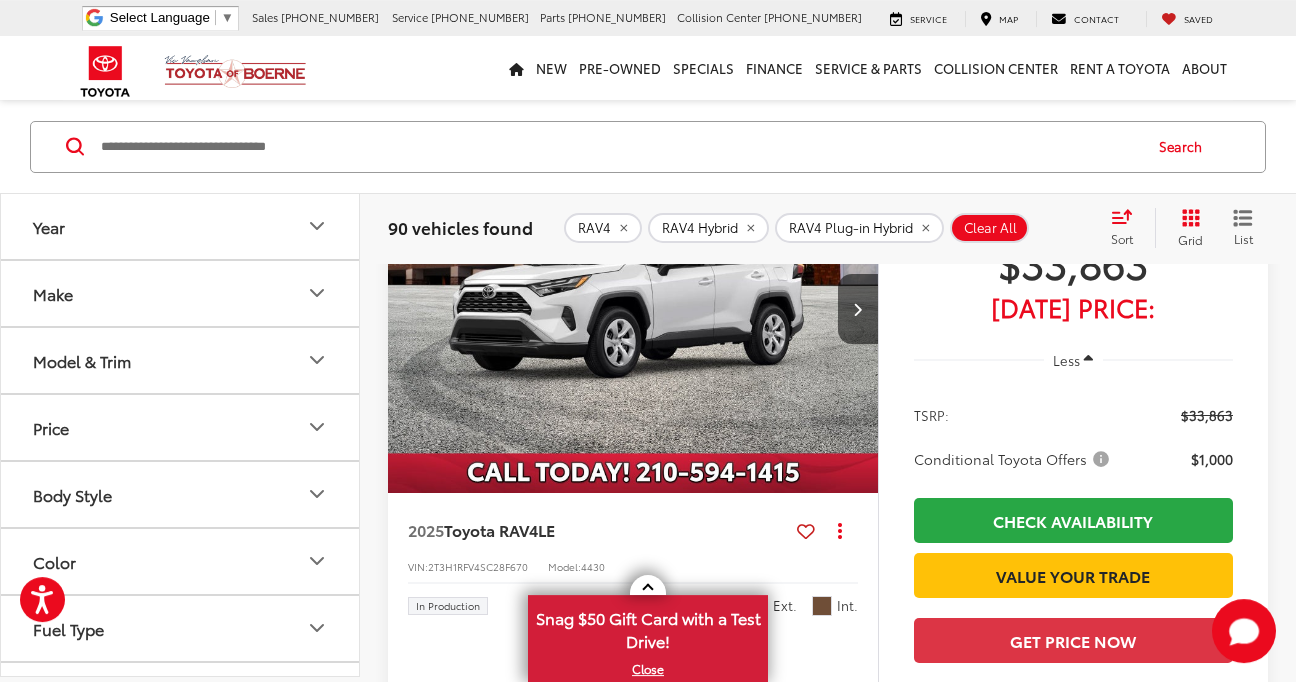 click at bounding box center [633, 310] 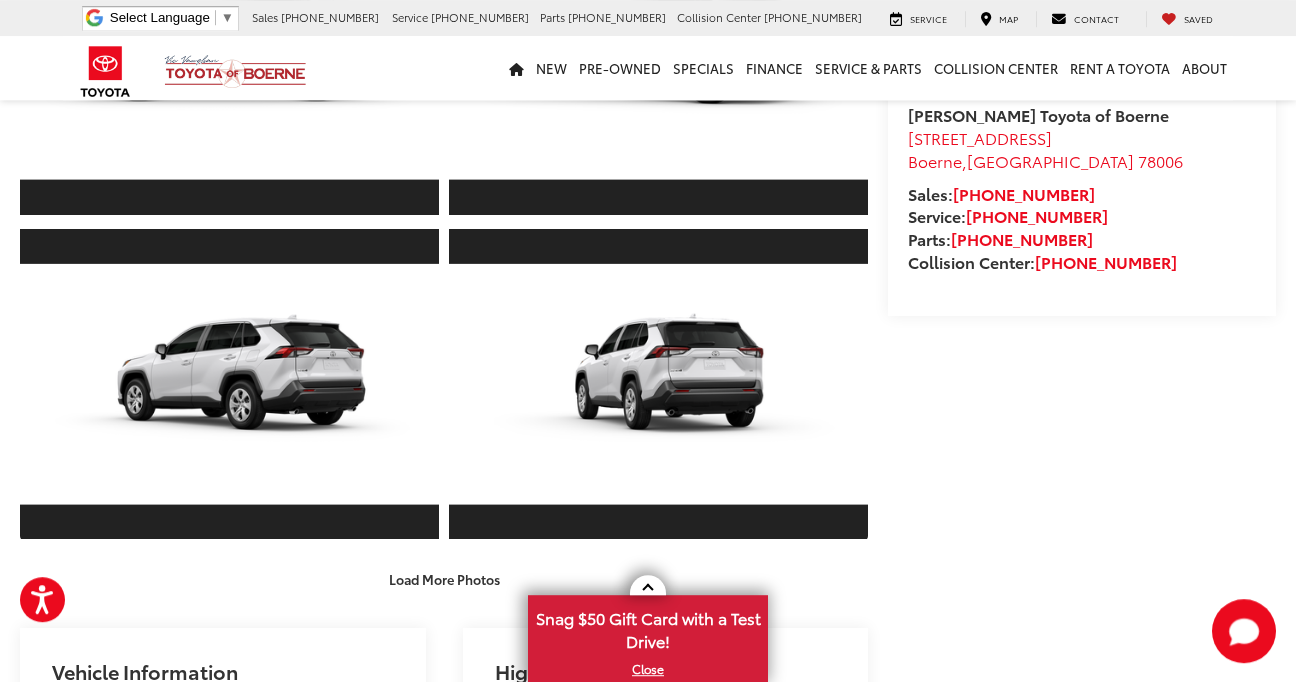 scroll, scrollTop: 783, scrollLeft: 0, axis: vertical 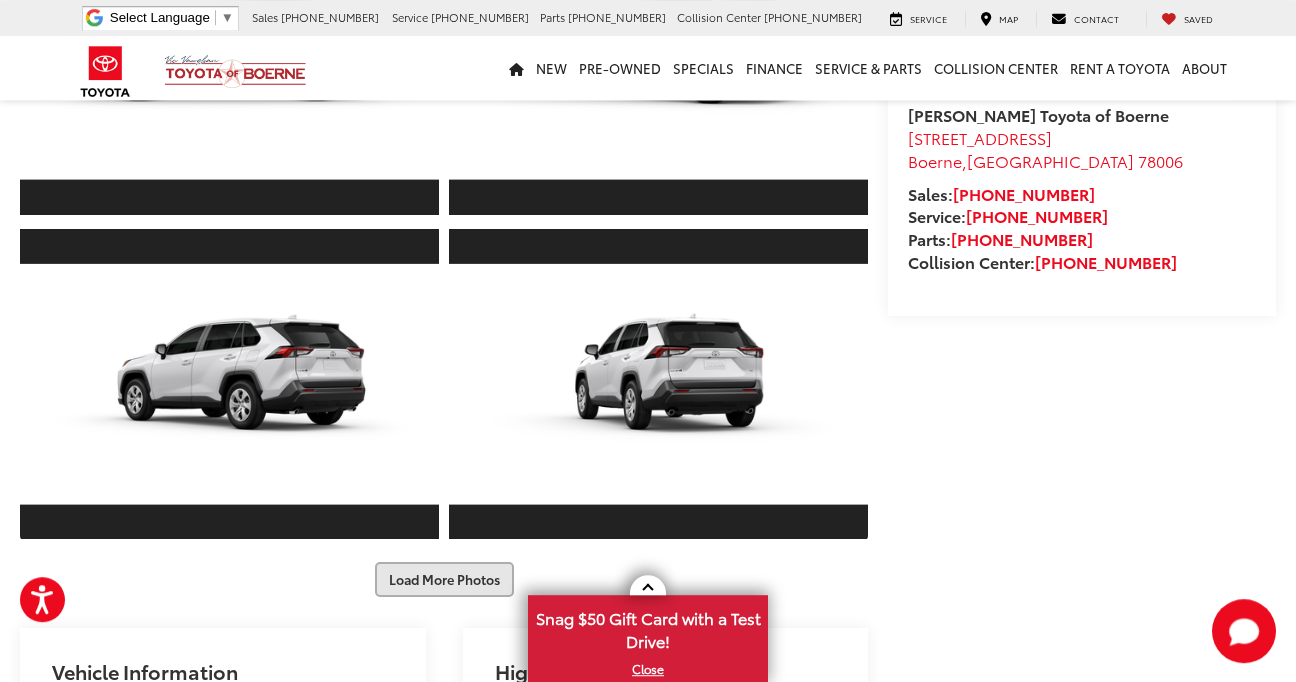 click on "Load More Photos" at bounding box center (444, 579) 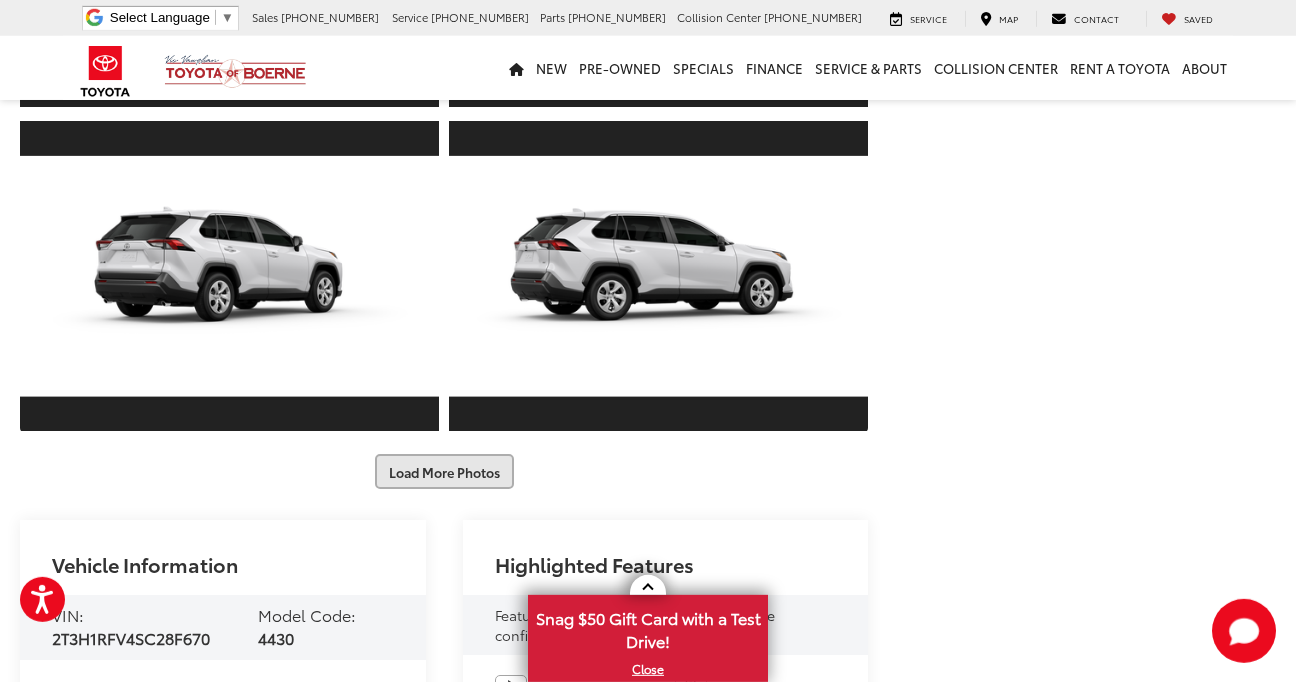 scroll, scrollTop: 1540, scrollLeft: 0, axis: vertical 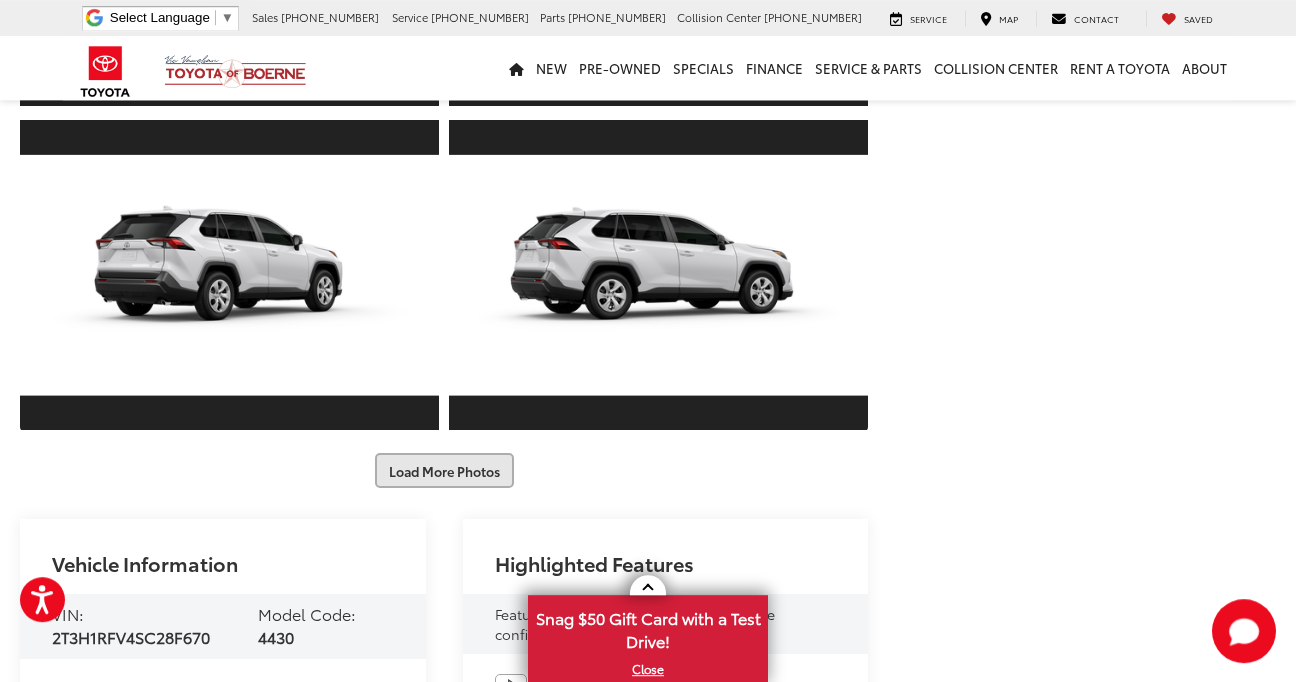 click on "Load More Photos" at bounding box center [444, 470] 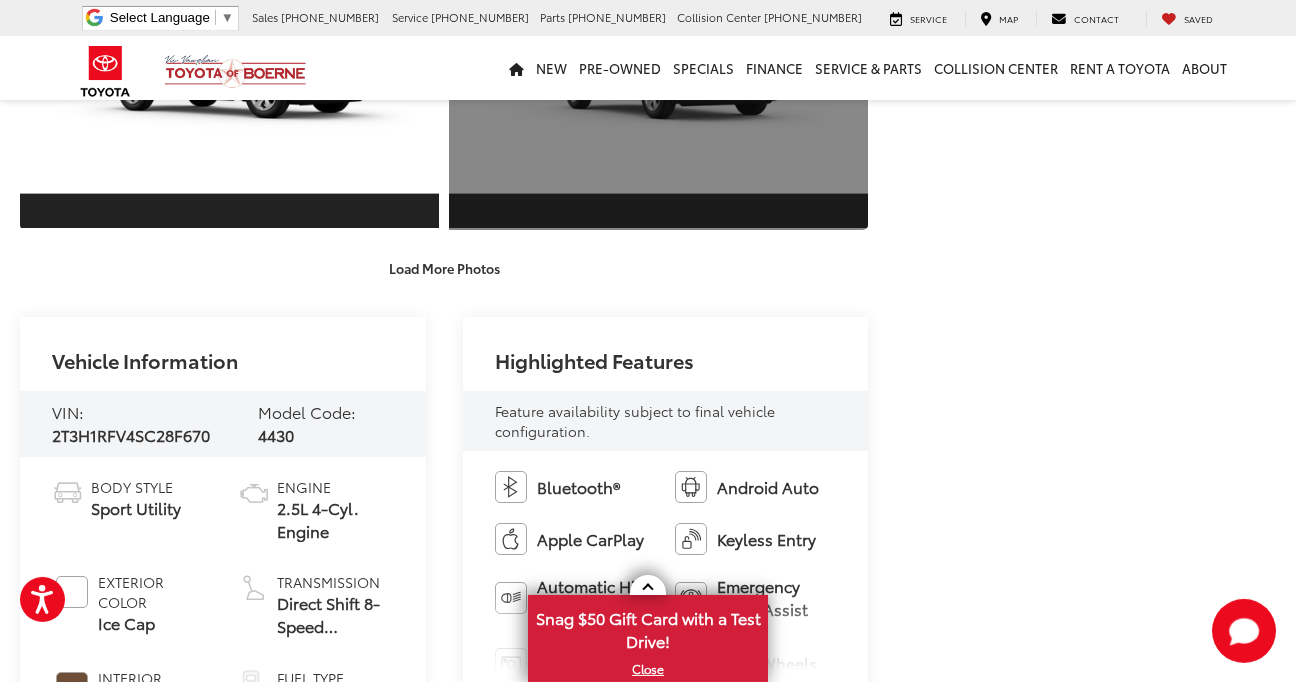 scroll, scrollTop: 2417, scrollLeft: 0, axis: vertical 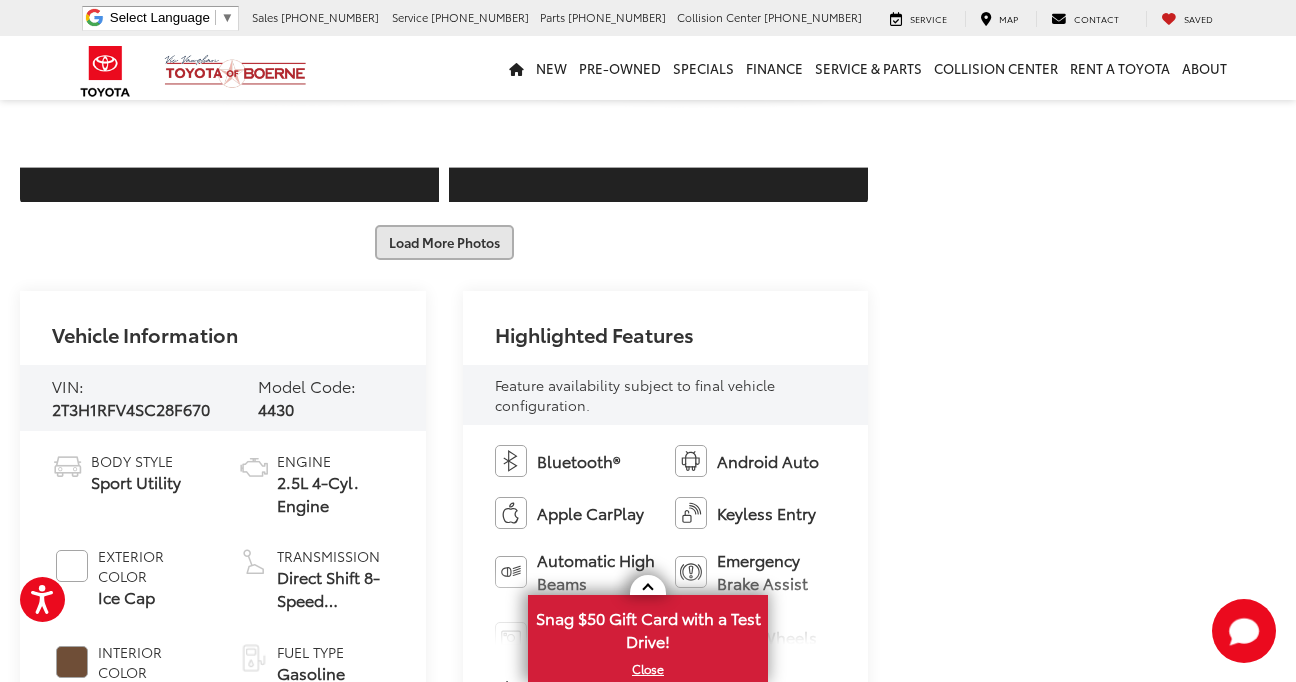 click on "Load More Photos" at bounding box center (444, 242) 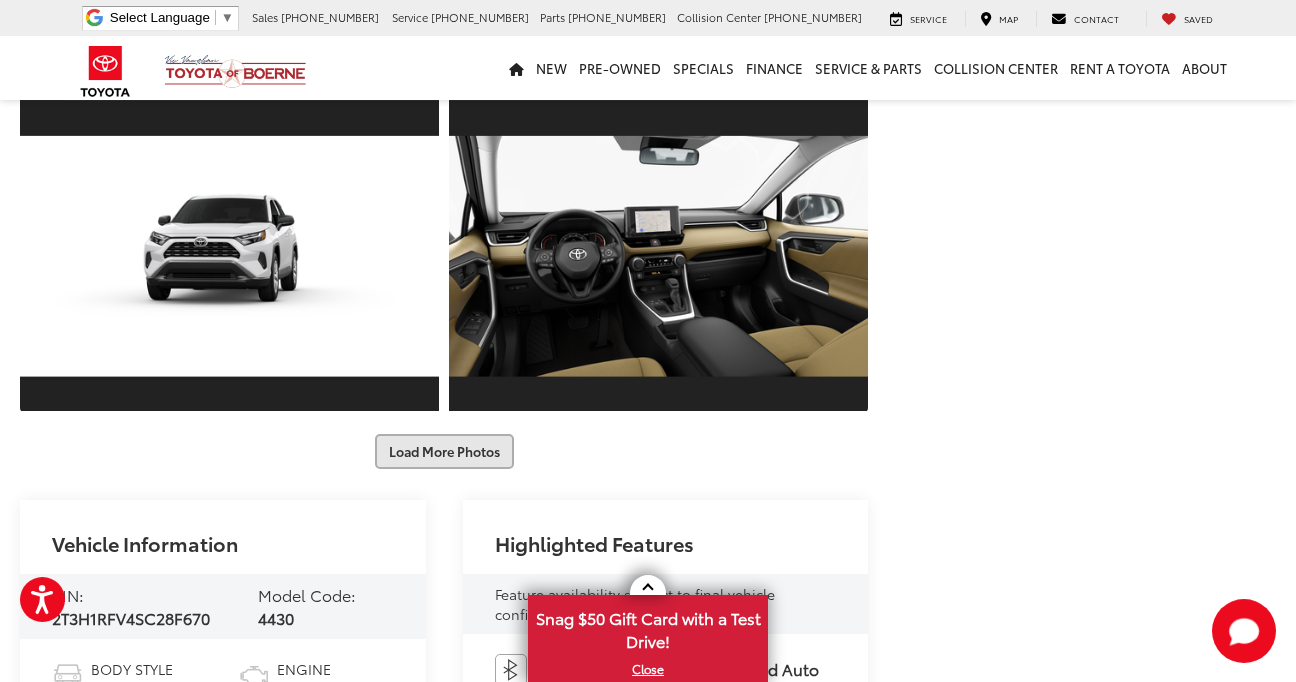 scroll, scrollTop: 2860, scrollLeft: 0, axis: vertical 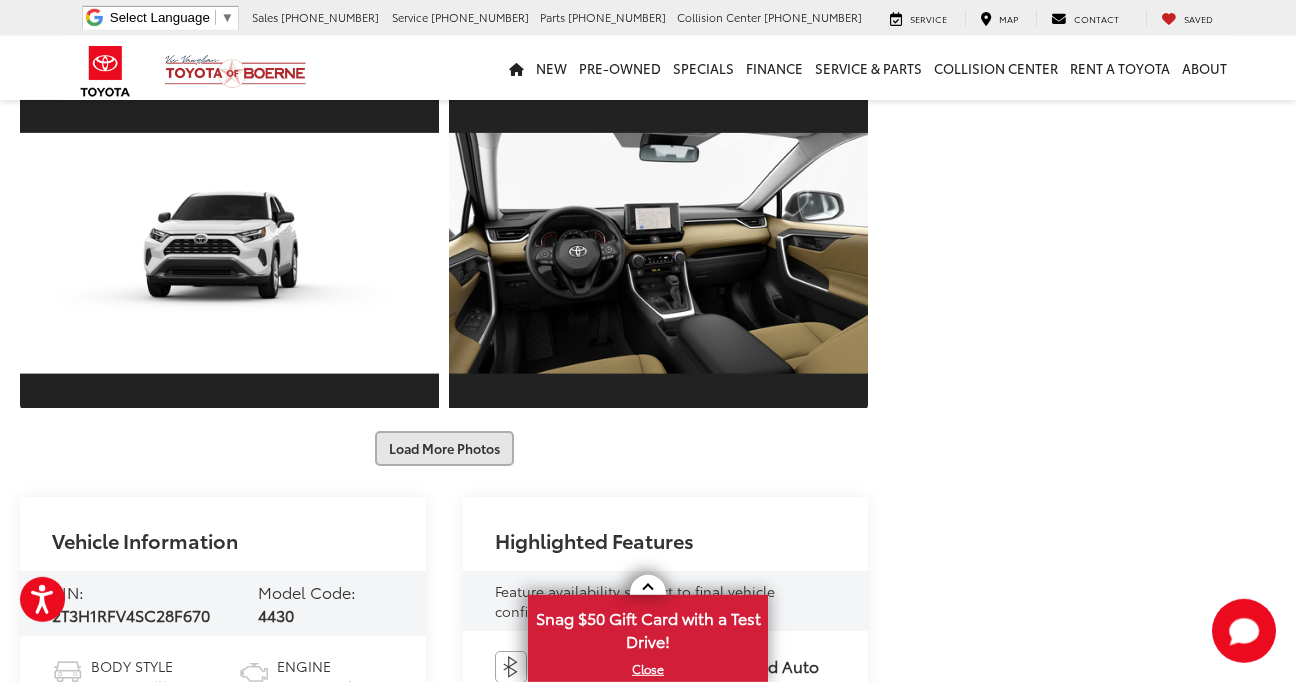 click on "Load More Photos" at bounding box center [444, 448] 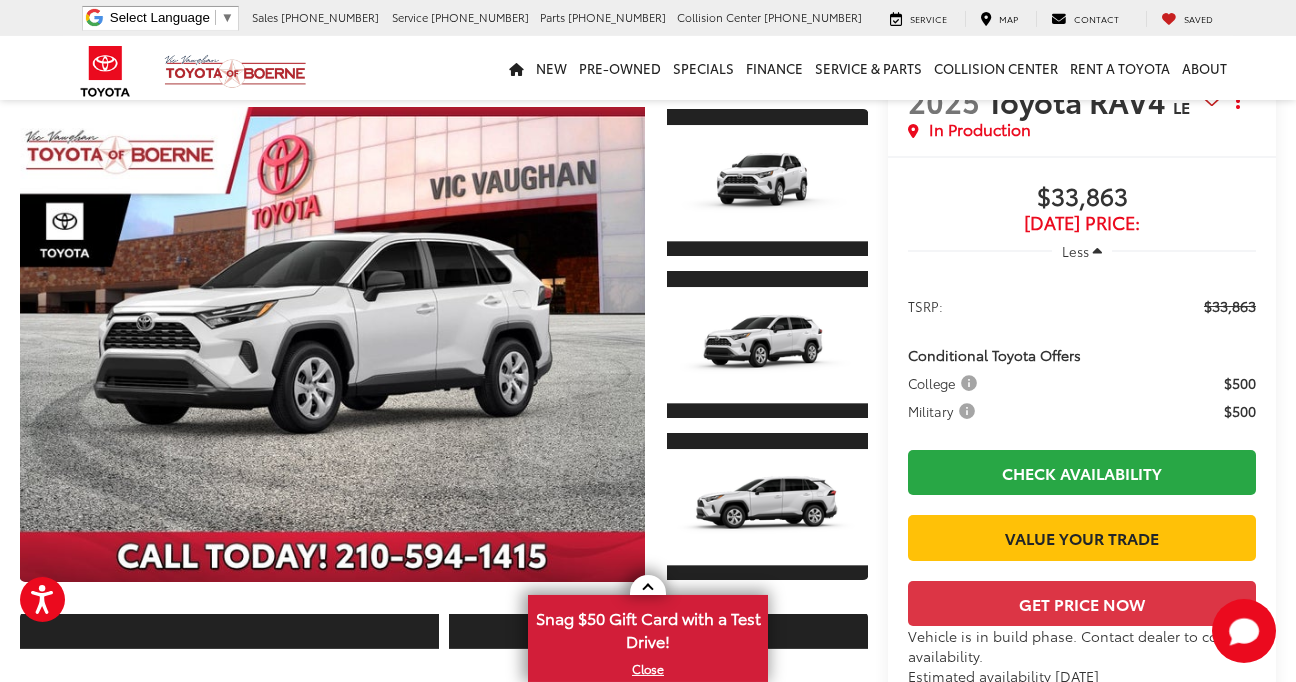 scroll, scrollTop: 0, scrollLeft: 0, axis: both 